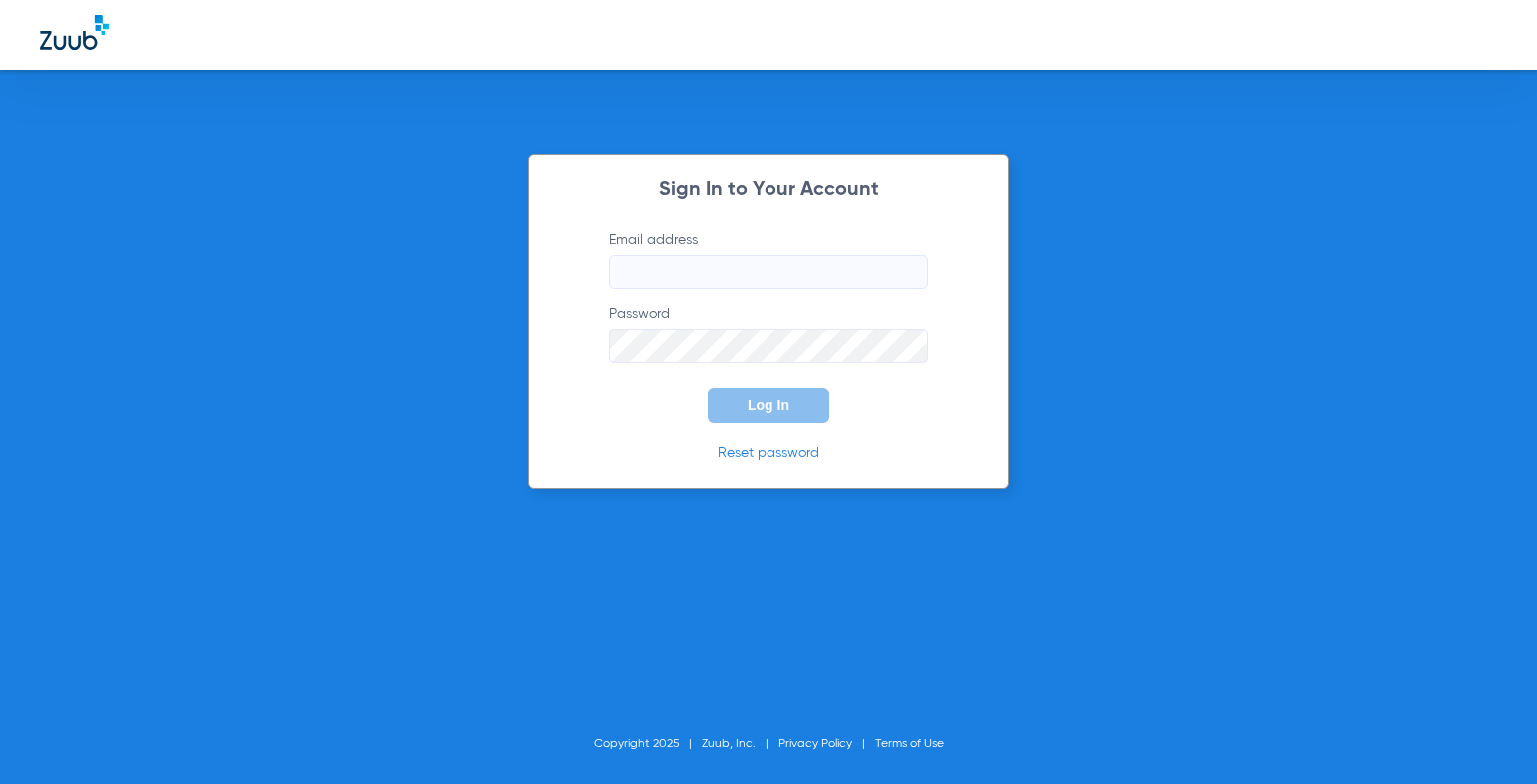 scroll, scrollTop: 0, scrollLeft: 0, axis: both 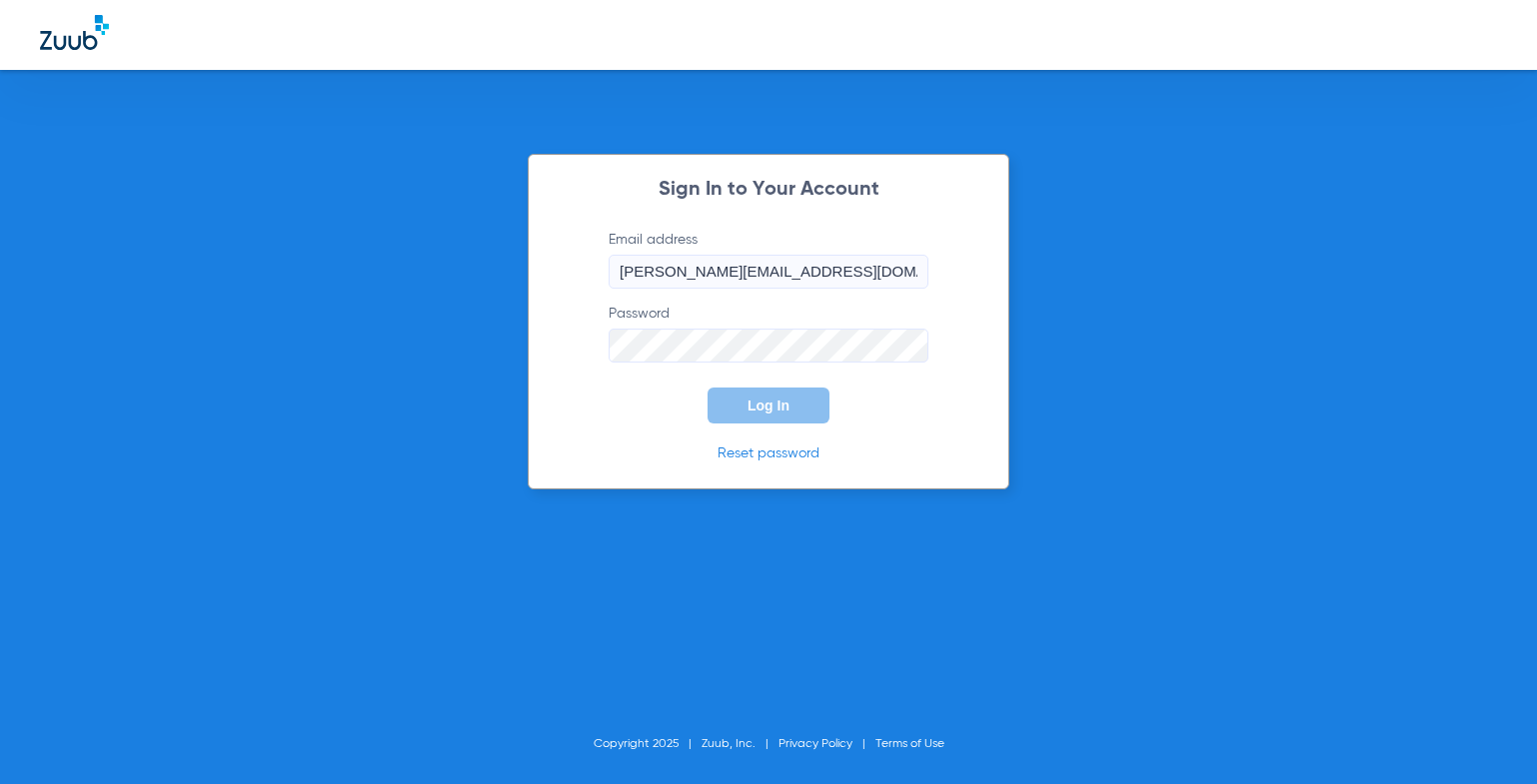 click on "Log In" 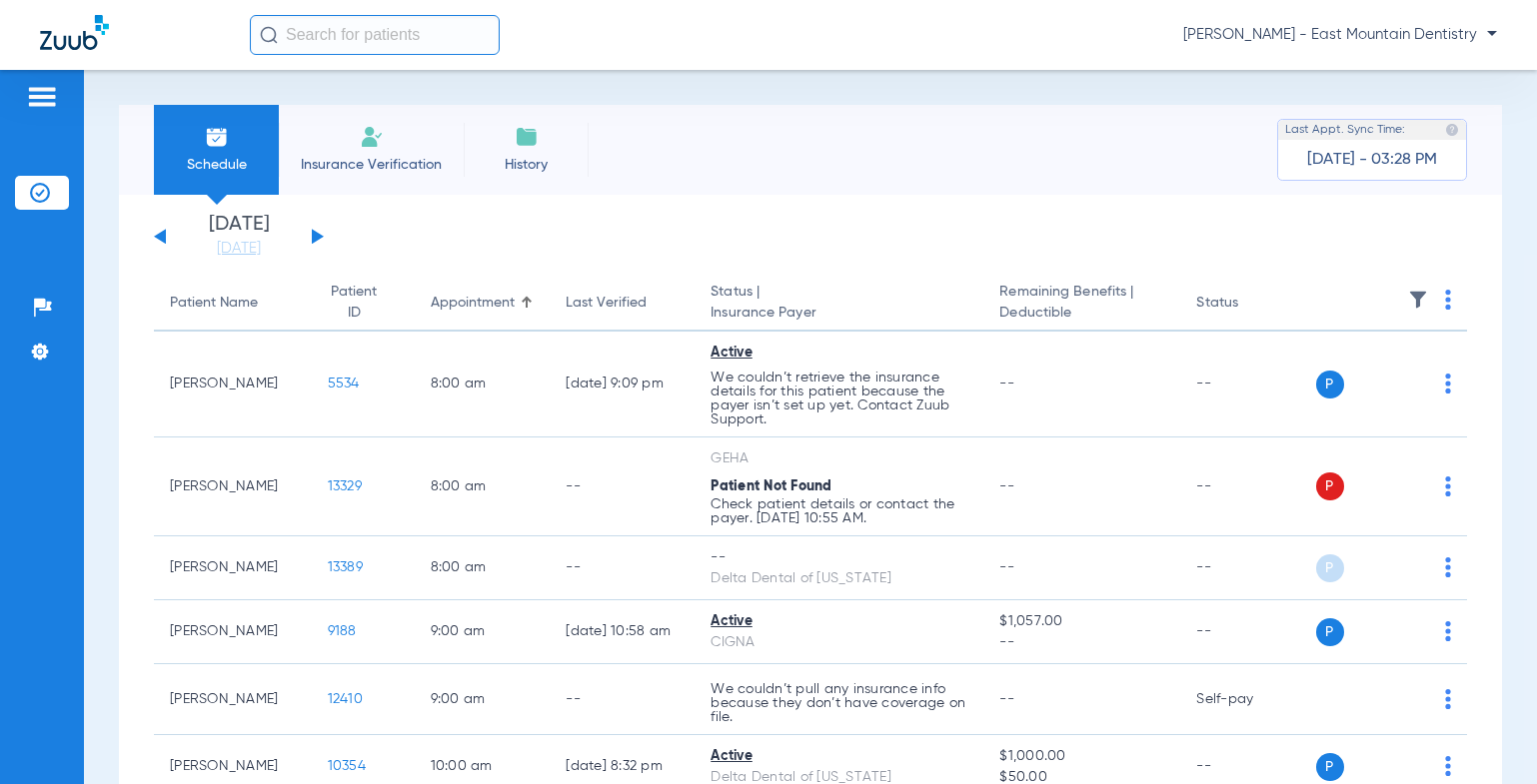 click on "[PERSON_NAME] - East Mountain Dentistry" 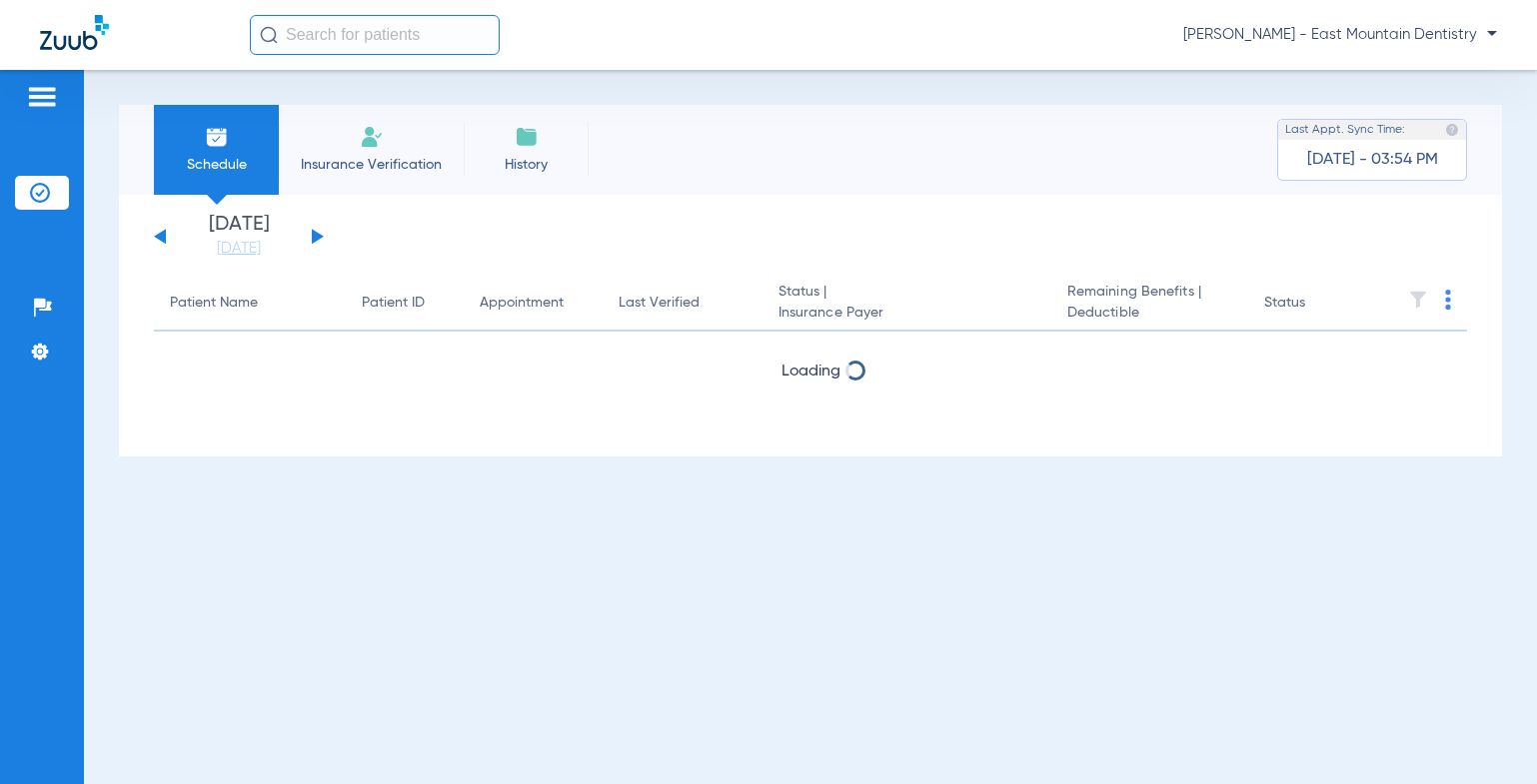 scroll, scrollTop: 0, scrollLeft: 0, axis: both 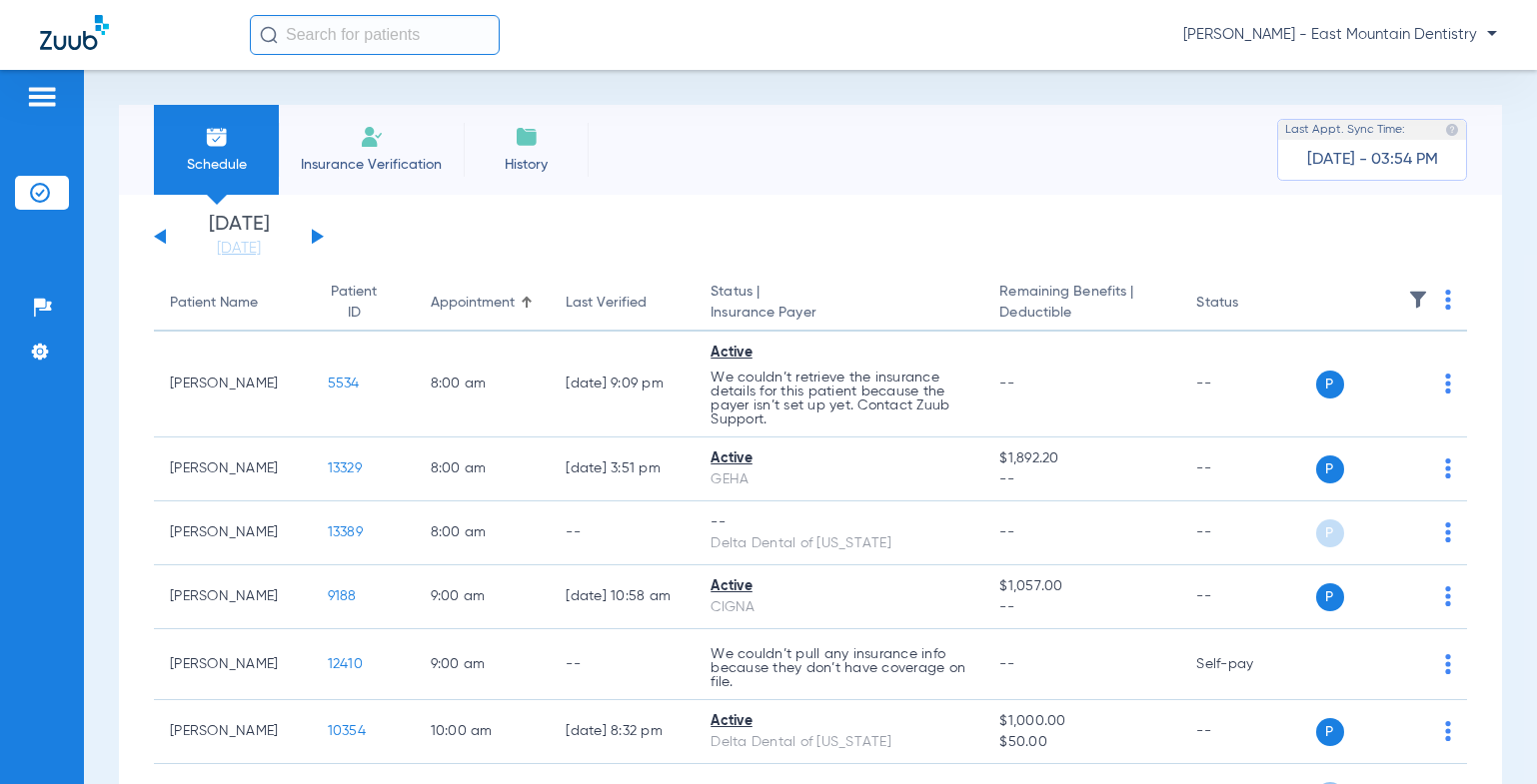 click on "[DATE]   [DATE]   [DATE]   [DATE]   [DATE]   [DATE]   [DATE]   [DATE]   [DATE]   [DATE]   [DATE]   [DATE]   [DATE]   [DATE]   [DATE]   [DATE]   [DATE]   [DATE]   [DATE]   [DATE]   [DATE]   [DATE]   [DATE]   [DATE]   [DATE]   [DATE]   [DATE]   [DATE]   [DATE]   [DATE]   [DATE]   [DATE]   [DATE]   [DATE]   [DATE]   [DATE]   [DATE]   [DATE]   [DATE]   [DATE]   [DATE]   [DATE]   [DATE]   [DATE]   [DATE]" 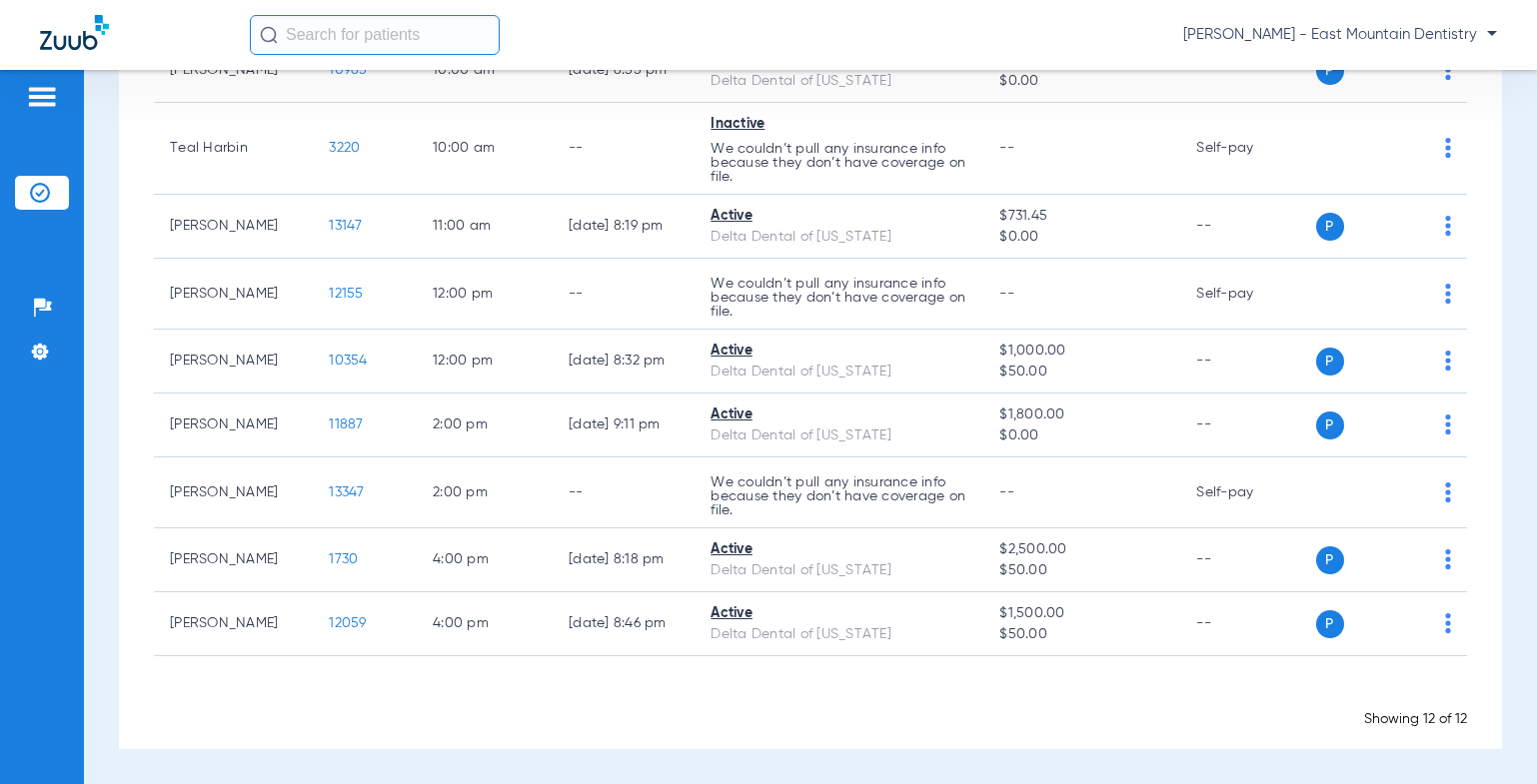 scroll, scrollTop: 0, scrollLeft: 0, axis: both 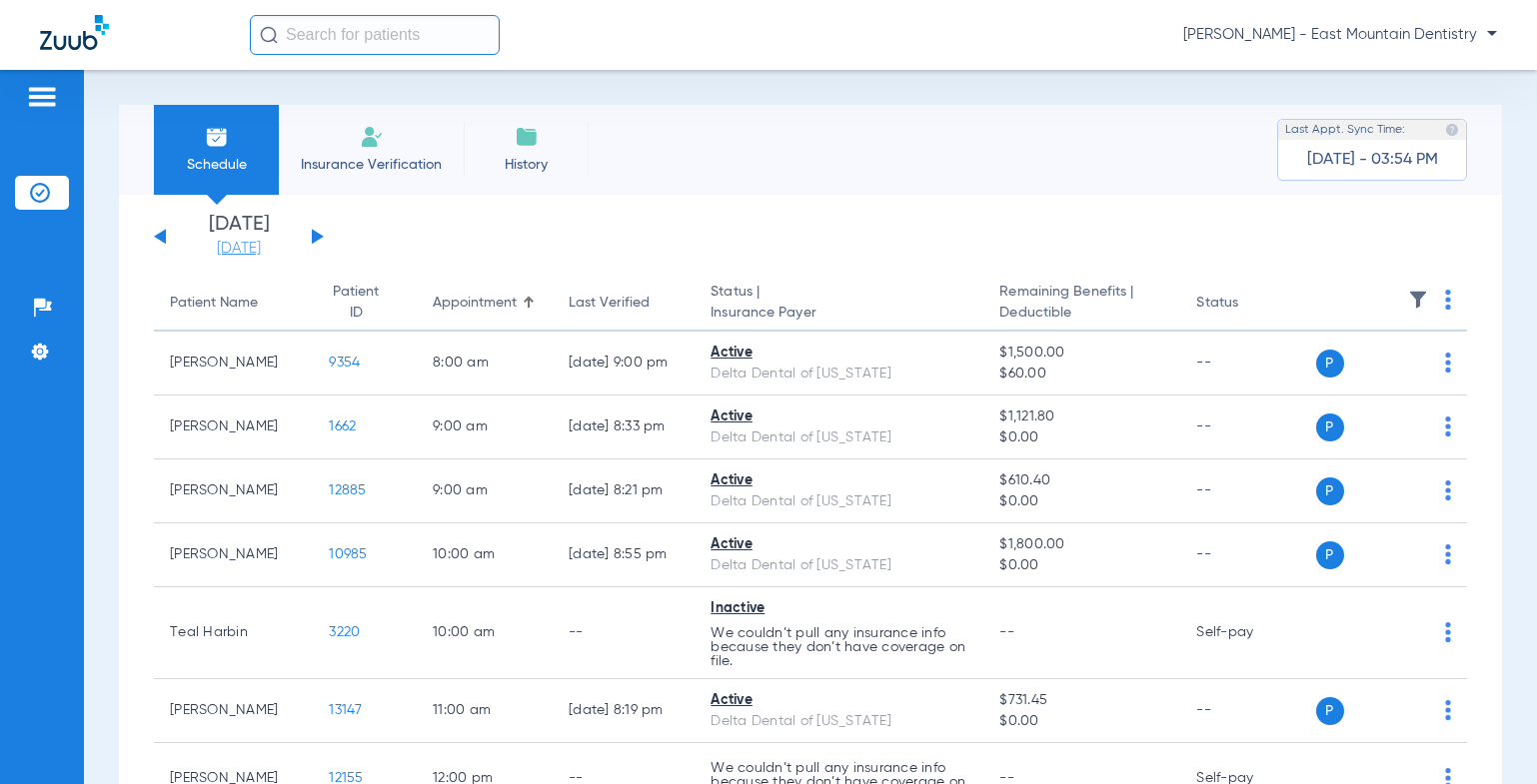 click on "[DATE]" 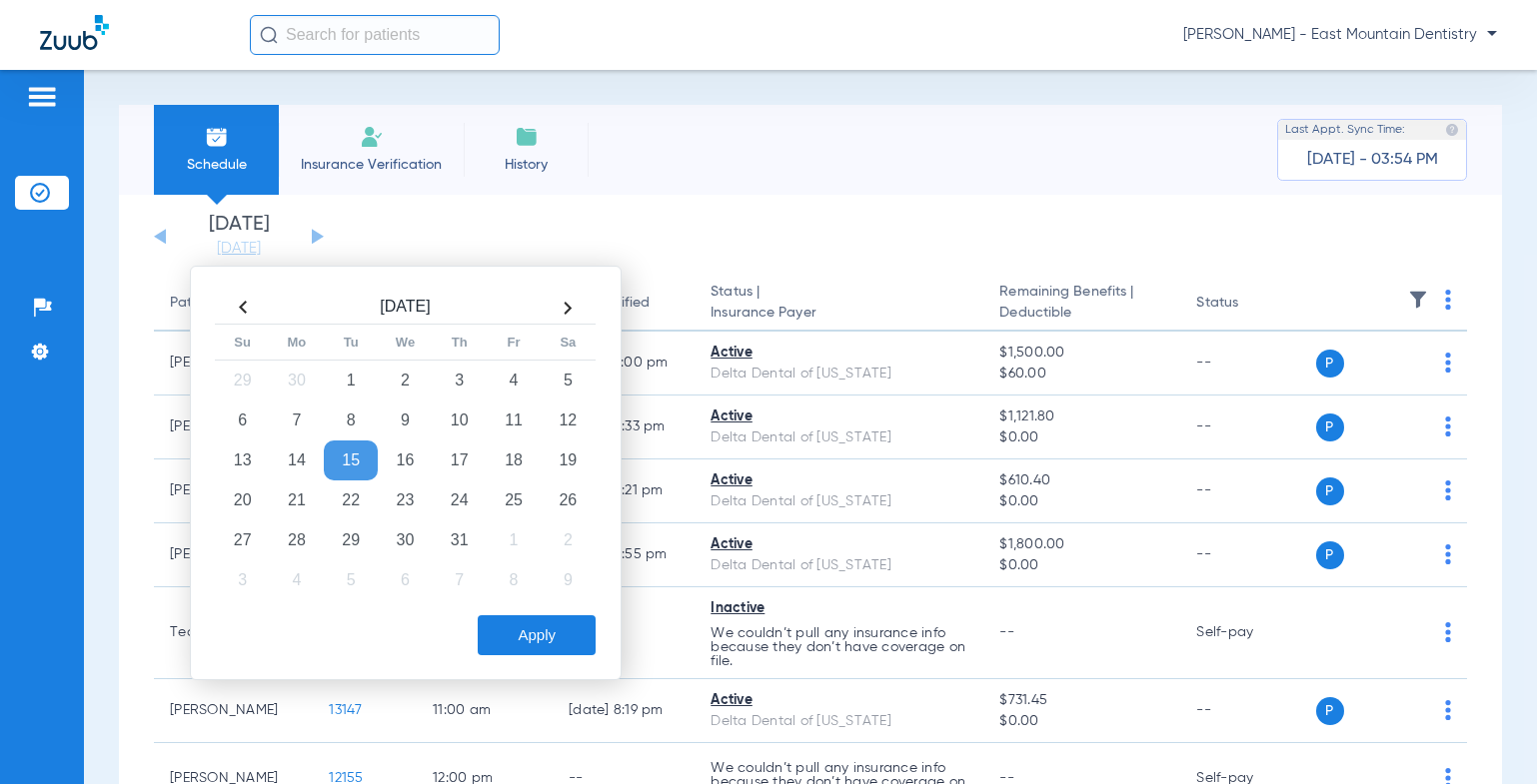 click on "[DATE]   [DATE]   [DATE]   [DATE]   [DATE]   [DATE]   [DATE]   [DATE]   [DATE]   [DATE]   [DATE]   [DATE]   [DATE]   [DATE]   [DATE]   [DATE]   [DATE]   [DATE]   [DATE]   [DATE]   [DATE]   [DATE]   [DATE]   [DATE]   [DATE]   [DATE]   [DATE]   [DATE]   [DATE]   [DATE]   [DATE]   [DATE]   [DATE]   [DATE]   [DATE]   [DATE]   [DATE]   [DATE]   [DATE]   [DATE]   [DATE]   [DATE]   [DATE]   [DATE]   [DATE]" 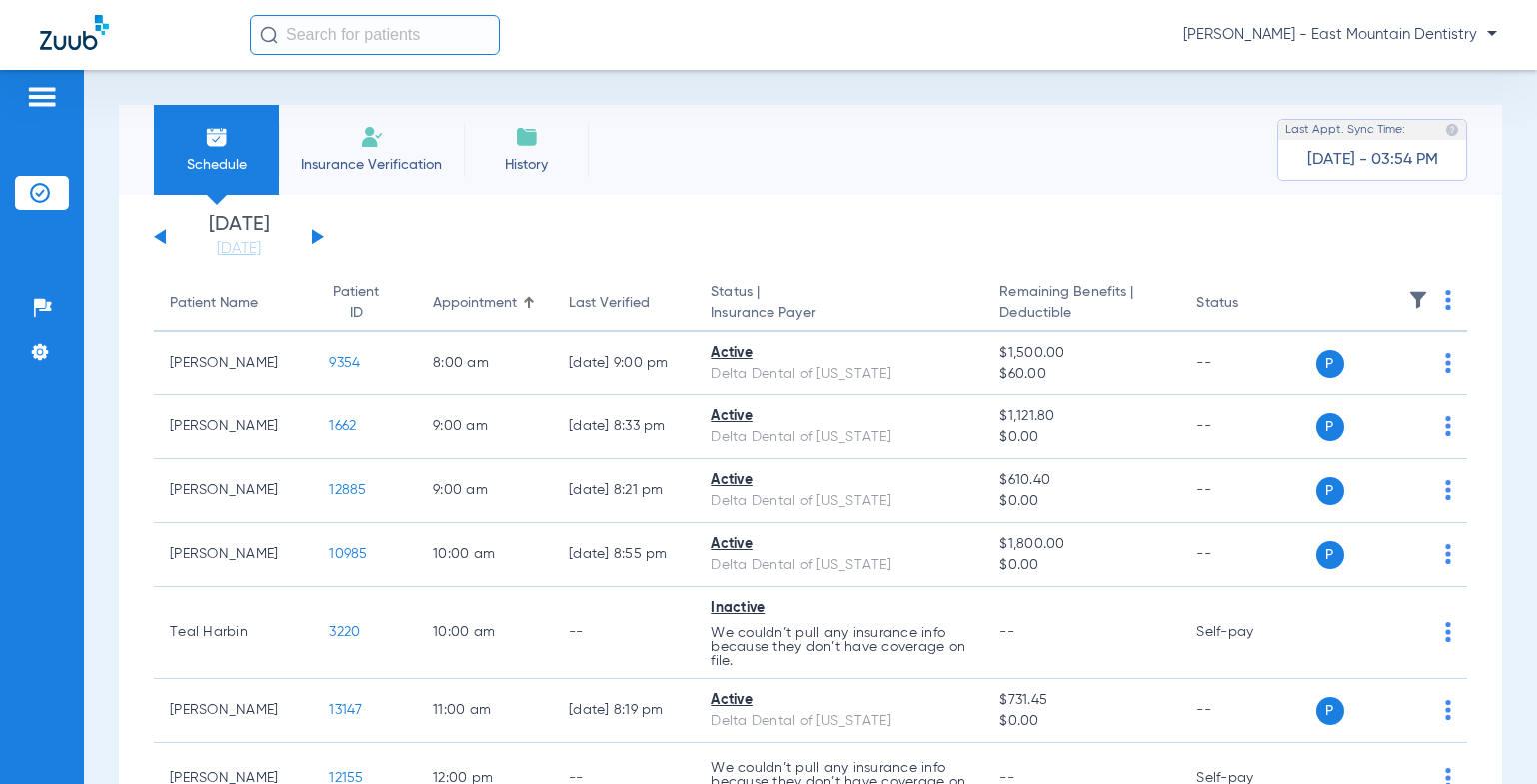 click on "[DATE]   [DATE]   [DATE]   [DATE]   [DATE]   [DATE]   [DATE]   [DATE]   [DATE]   [DATE]   [DATE]   [DATE]   [DATE]   [DATE]   [DATE]   [DATE]   [DATE]   [DATE]   [DATE]   [DATE]   [DATE]   [DATE]   [DATE]   [DATE]   [DATE]   [DATE]   [DATE]   [DATE]   [DATE]   [DATE]   [DATE]   [DATE]   [DATE]   [DATE]   [DATE]   [DATE]   [DATE]   [DATE]   [DATE]   [DATE]   [DATE]   [DATE]   [DATE]   [DATE]   [DATE]" 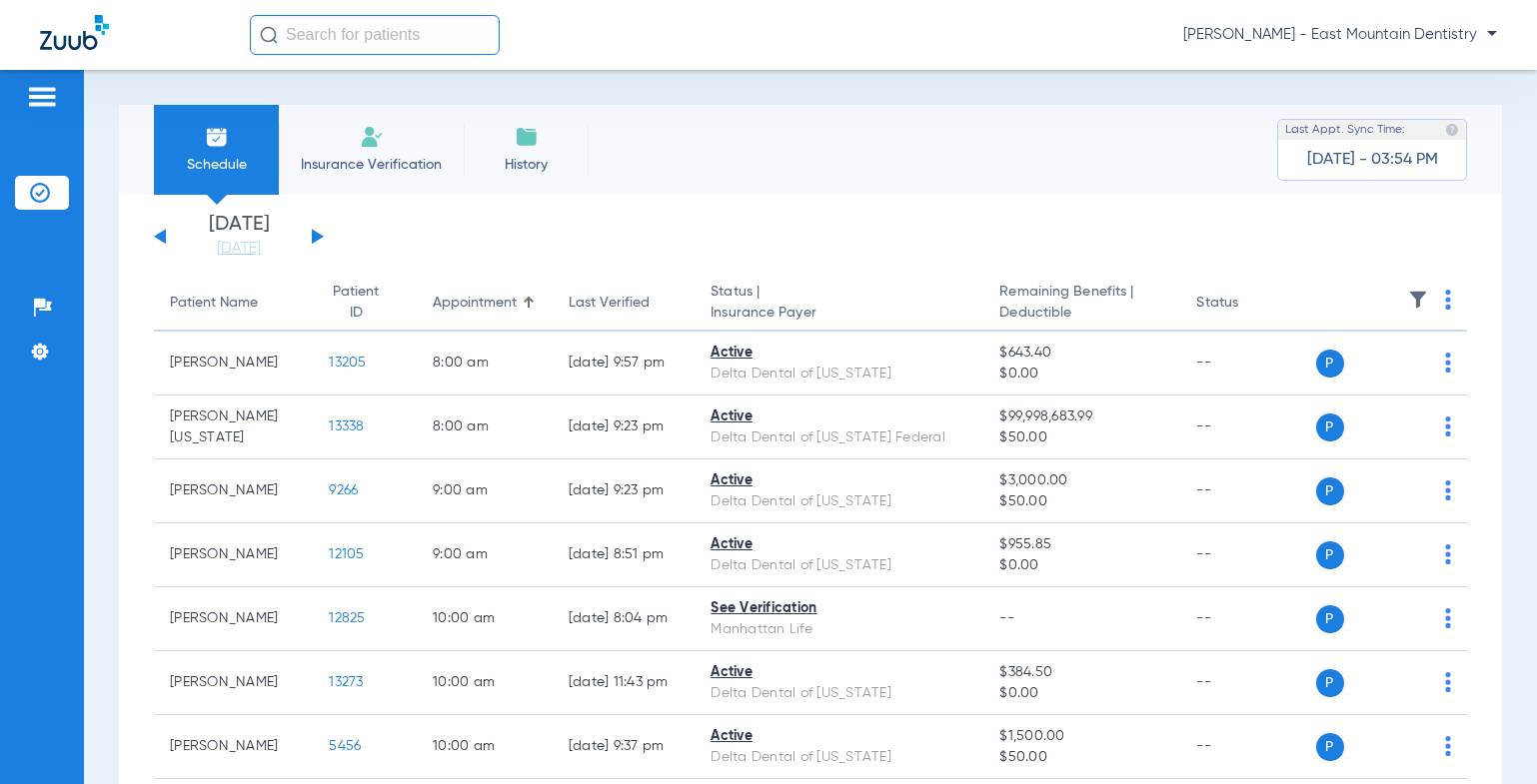 click on "[DATE]   [DATE]   [DATE]   [DATE]   [DATE]   [DATE]   [DATE]   [DATE]   [DATE]   [DATE]   [DATE]   [DATE]   [DATE]   [DATE]   [DATE]   [DATE]   [DATE]   [DATE]   [DATE]   [DATE]   [DATE]   [DATE]   [DATE]   [DATE]   [DATE]   [DATE]   [DATE]   [DATE]   [DATE]   [DATE]   [DATE]   [DATE]   [DATE]   [DATE]   [DATE]   [DATE]   [DATE]   [DATE]   [DATE]   [DATE]   [DATE]   [DATE]   [DATE]   [DATE]   [DATE]" 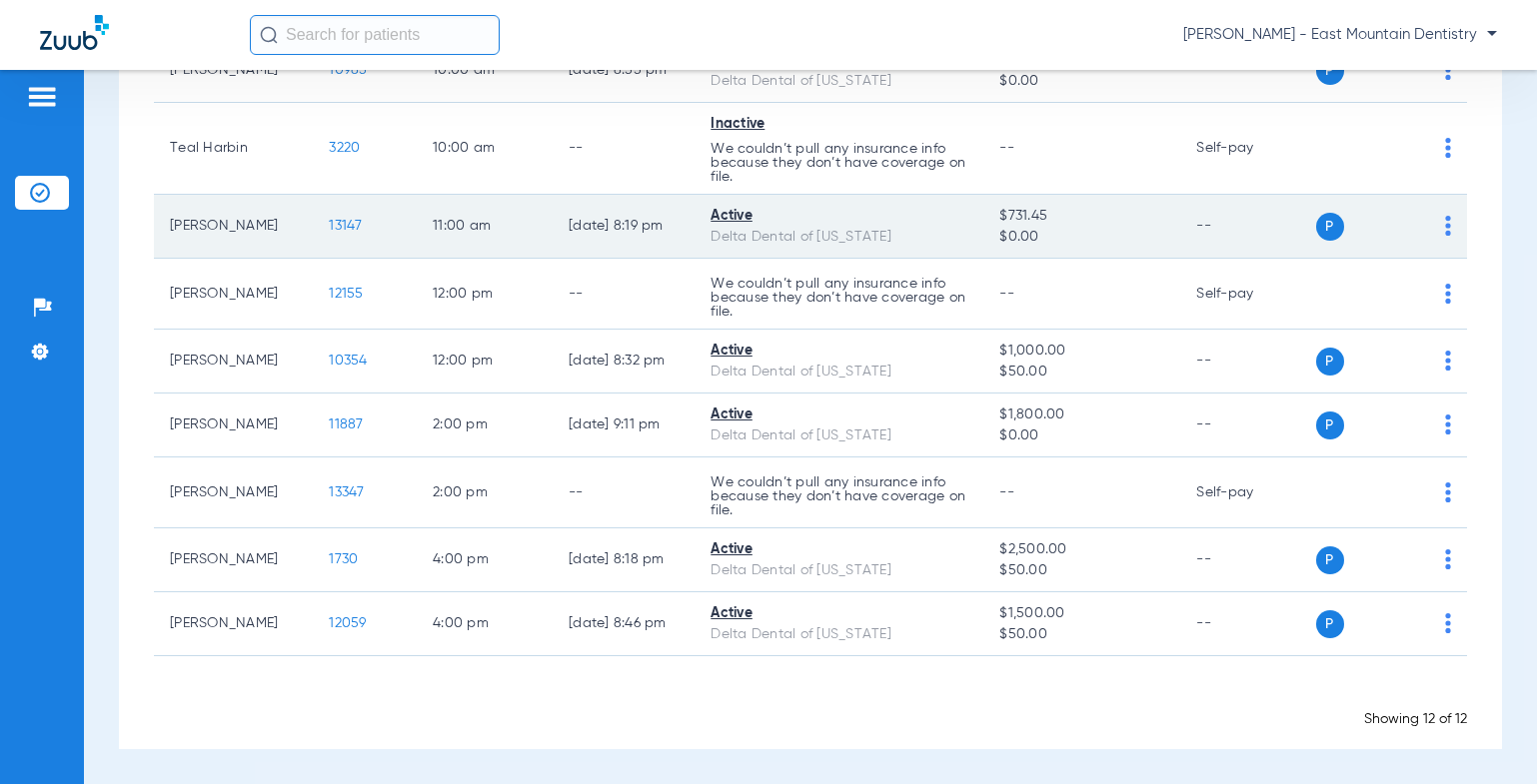 scroll, scrollTop: 0, scrollLeft: 0, axis: both 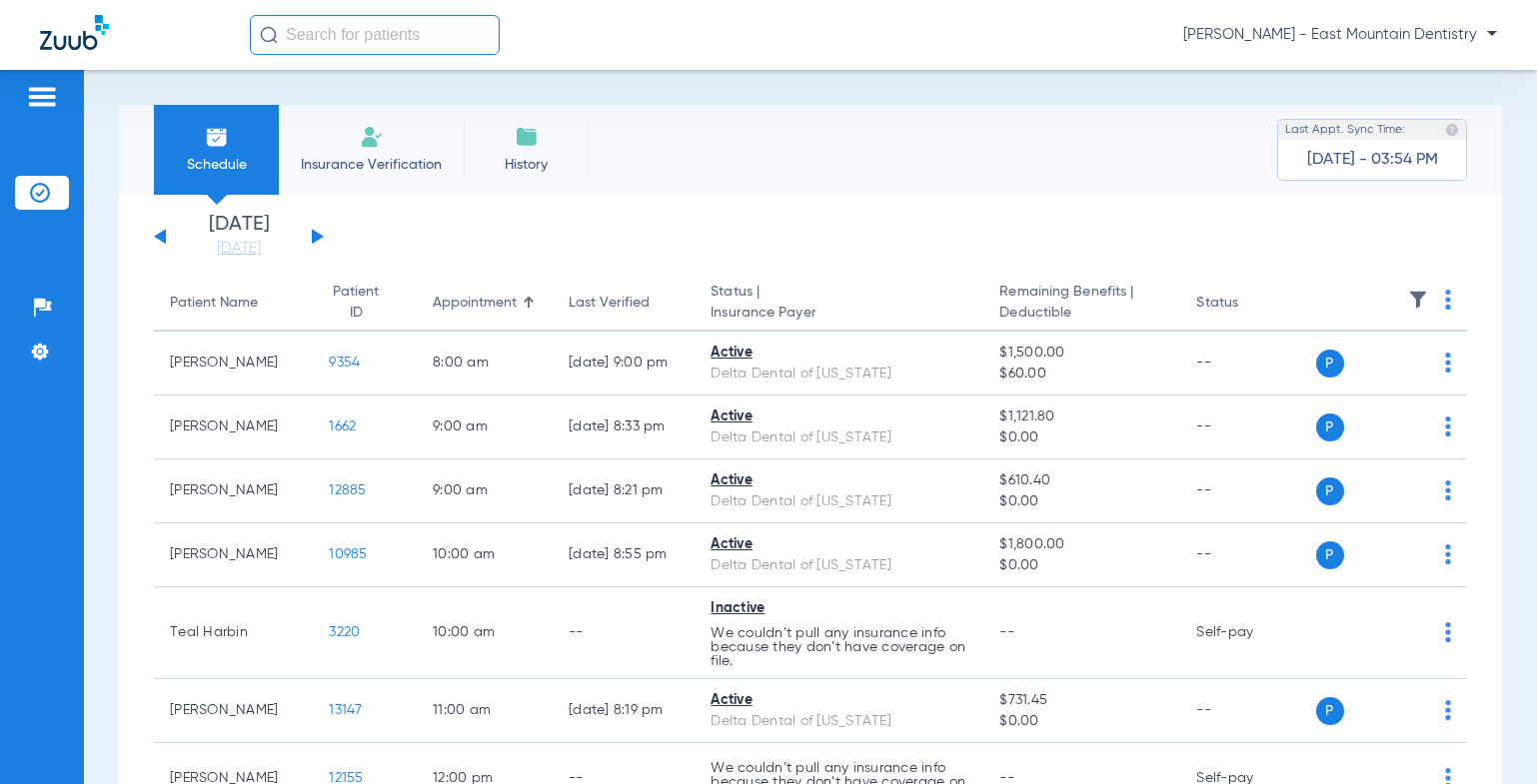 click on "[DATE]   [DATE]   [DATE]   [DATE]   [DATE]   [DATE]   [DATE]   [DATE]   [DATE]   [DATE]   [DATE]   [DATE]   [DATE]   [DATE]   [DATE]   [DATE]   [DATE]   [DATE]   [DATE]   [DATE]   [DATE]   [DATE]   [DATE]   [DATE]   [DATE]   [DATE]   [DATE]   [DATE]   [DATE]   [DATE]   [DATE]   [DATE]   [DATE]   [DATE]   [DATE]   [DATE]   [DATE]   [DATE]   [DATE]   [DATE]   [DATE]   [DATE]   [DATE]   [DATE]   [DATE]" 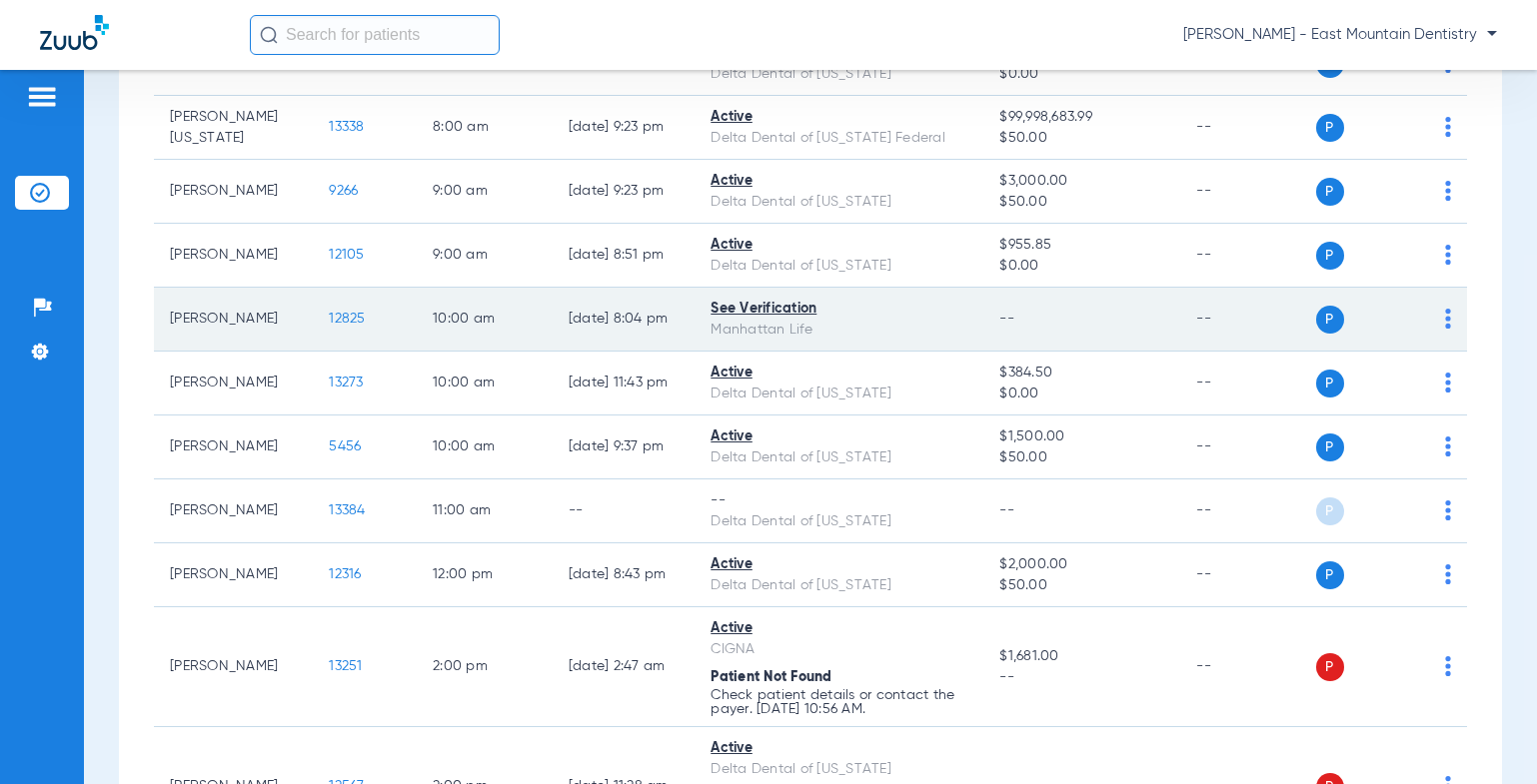 scroll, scrollTop: 499, scrollLeft: 0, axis: vertical 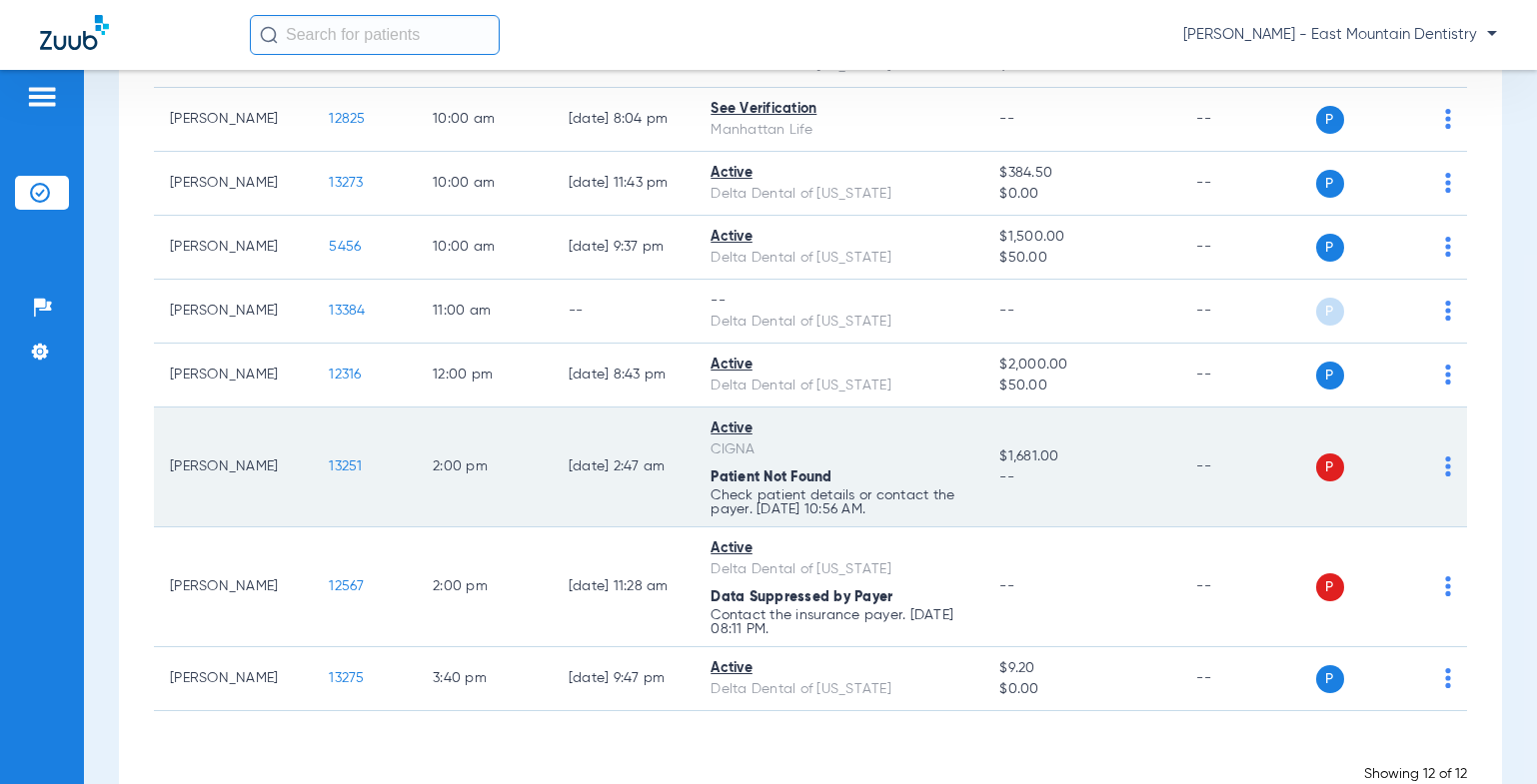 click 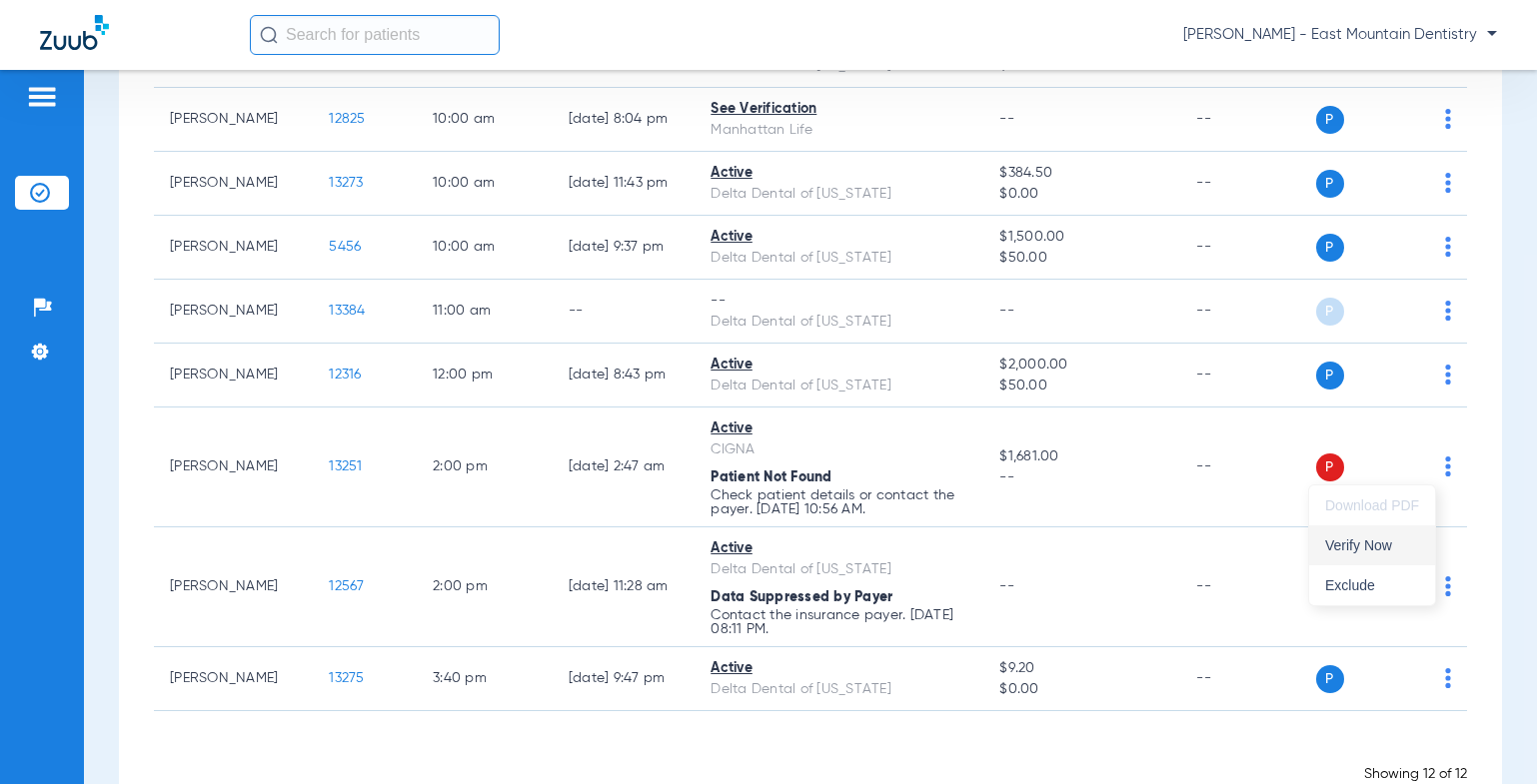 click on "Verify Now" at bounding box center (1372, 545) 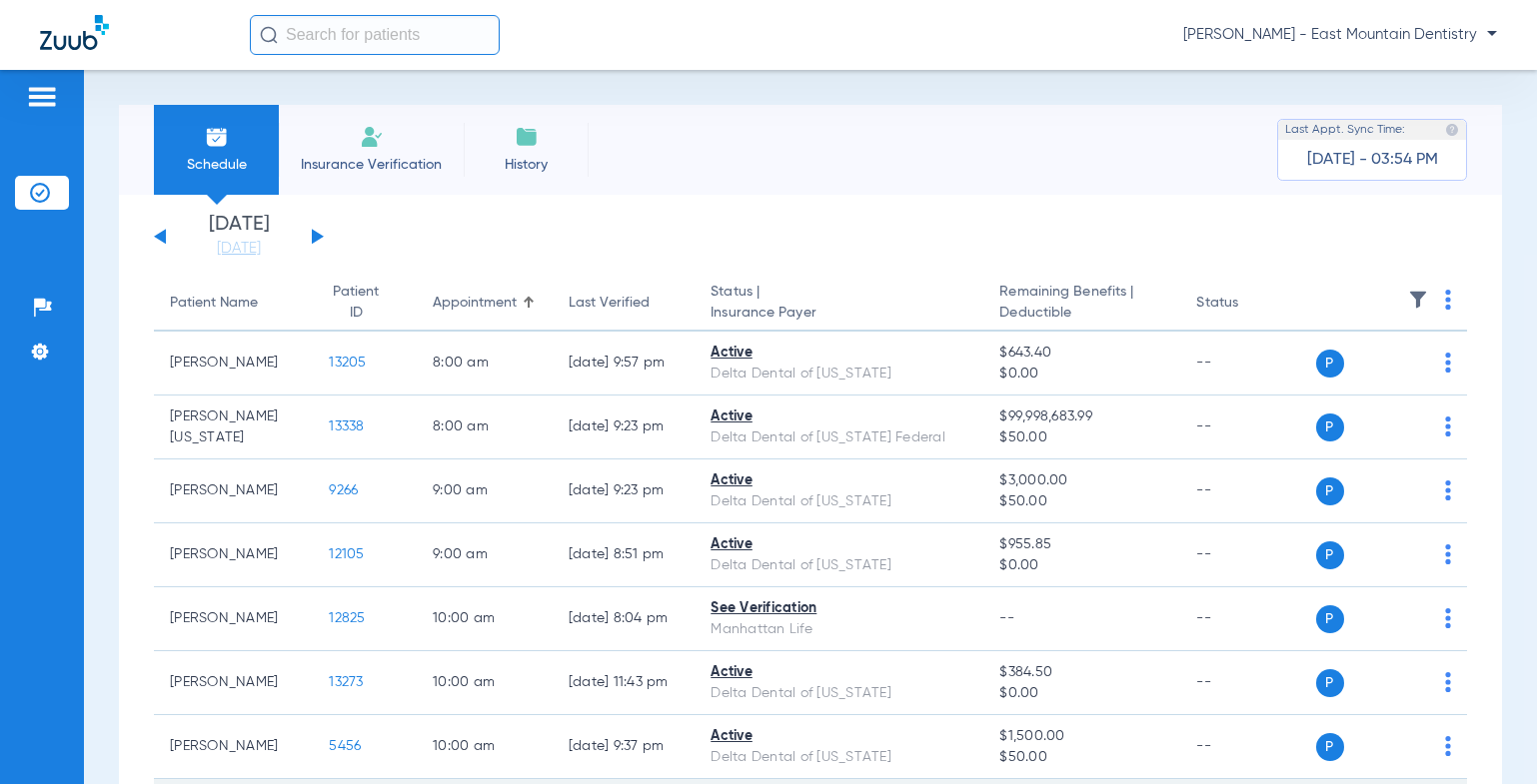 scroll, scrollTop: 300, scrollLeft: 0, axis: vertical 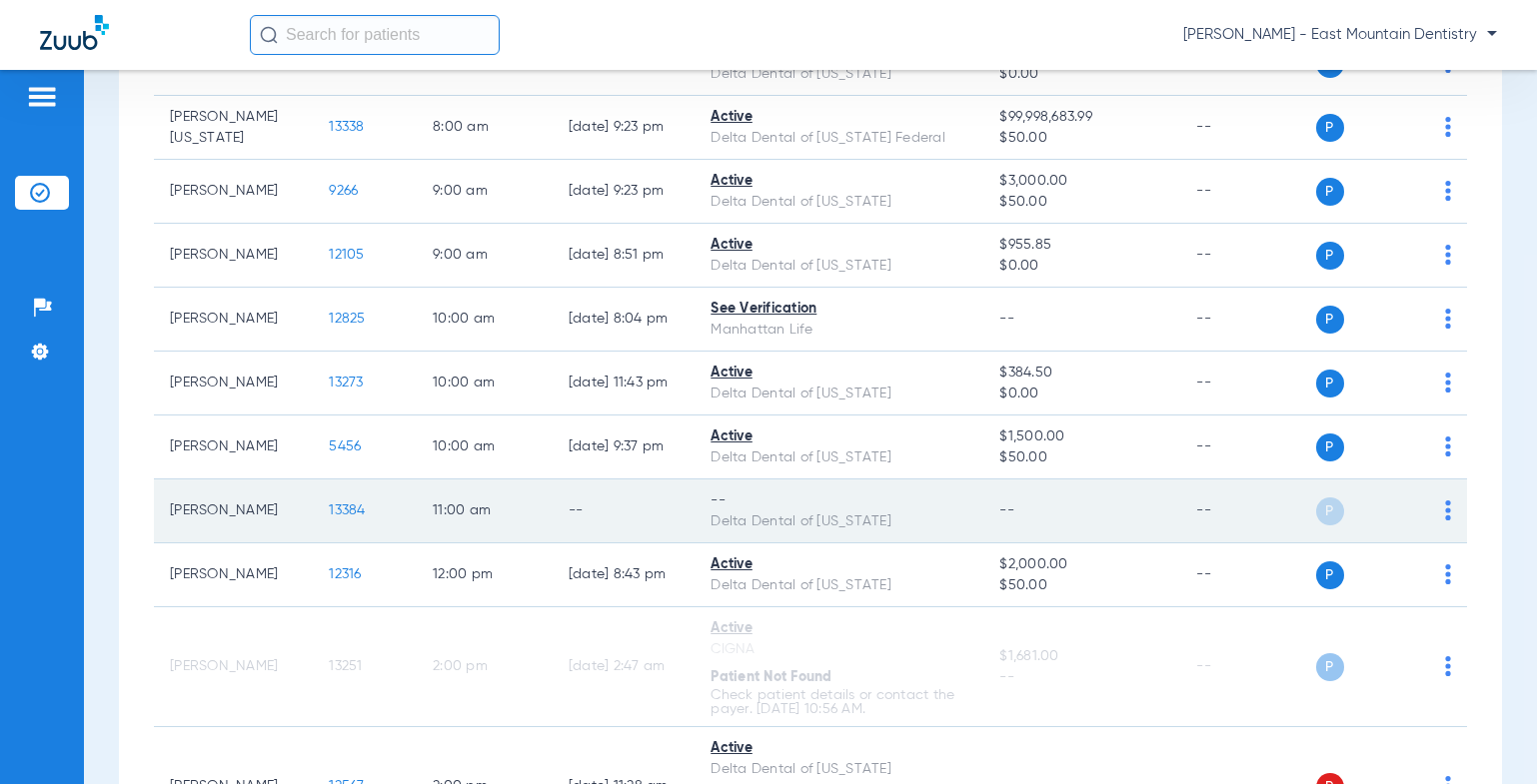 click on "P S" 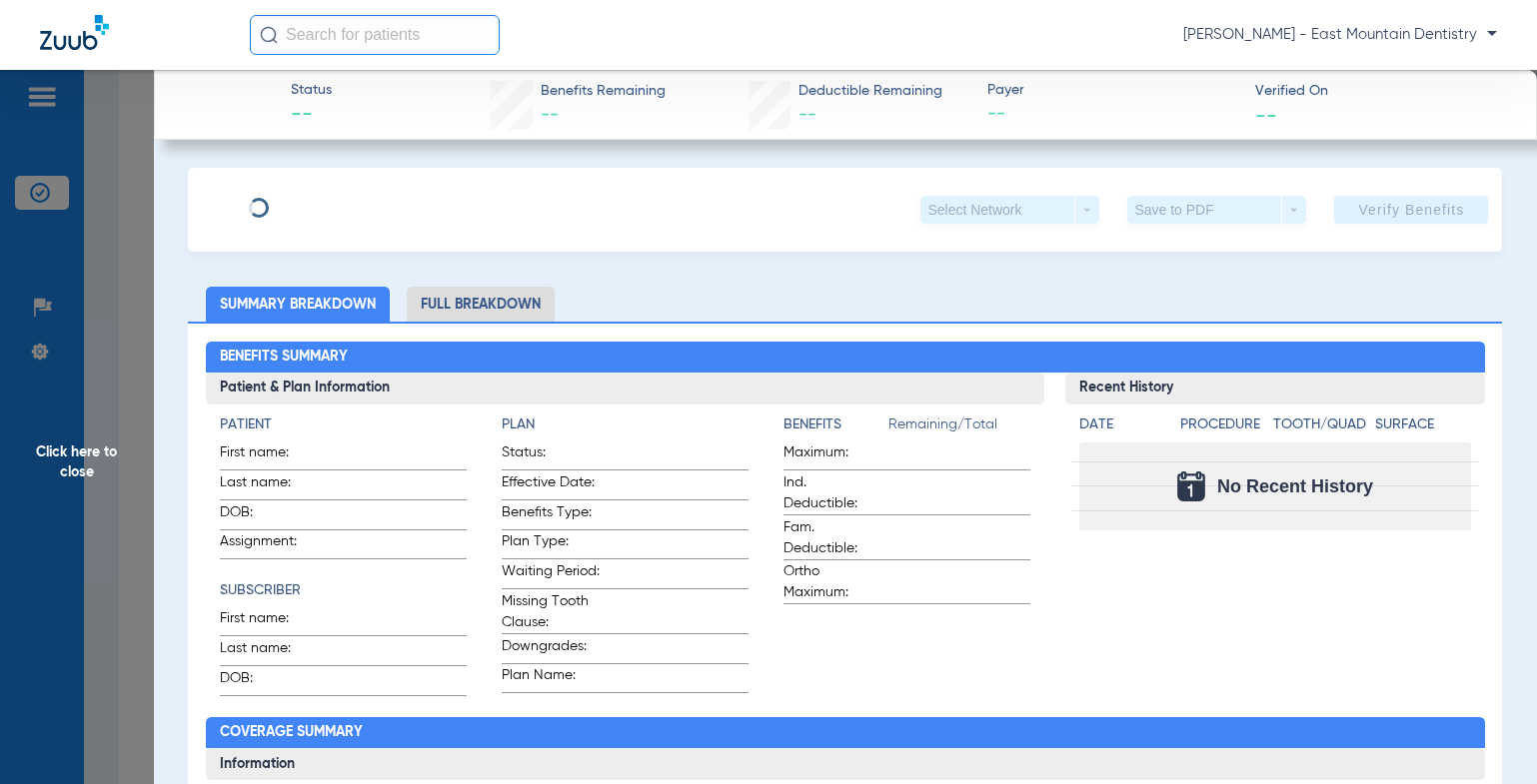 type on "Savannah" 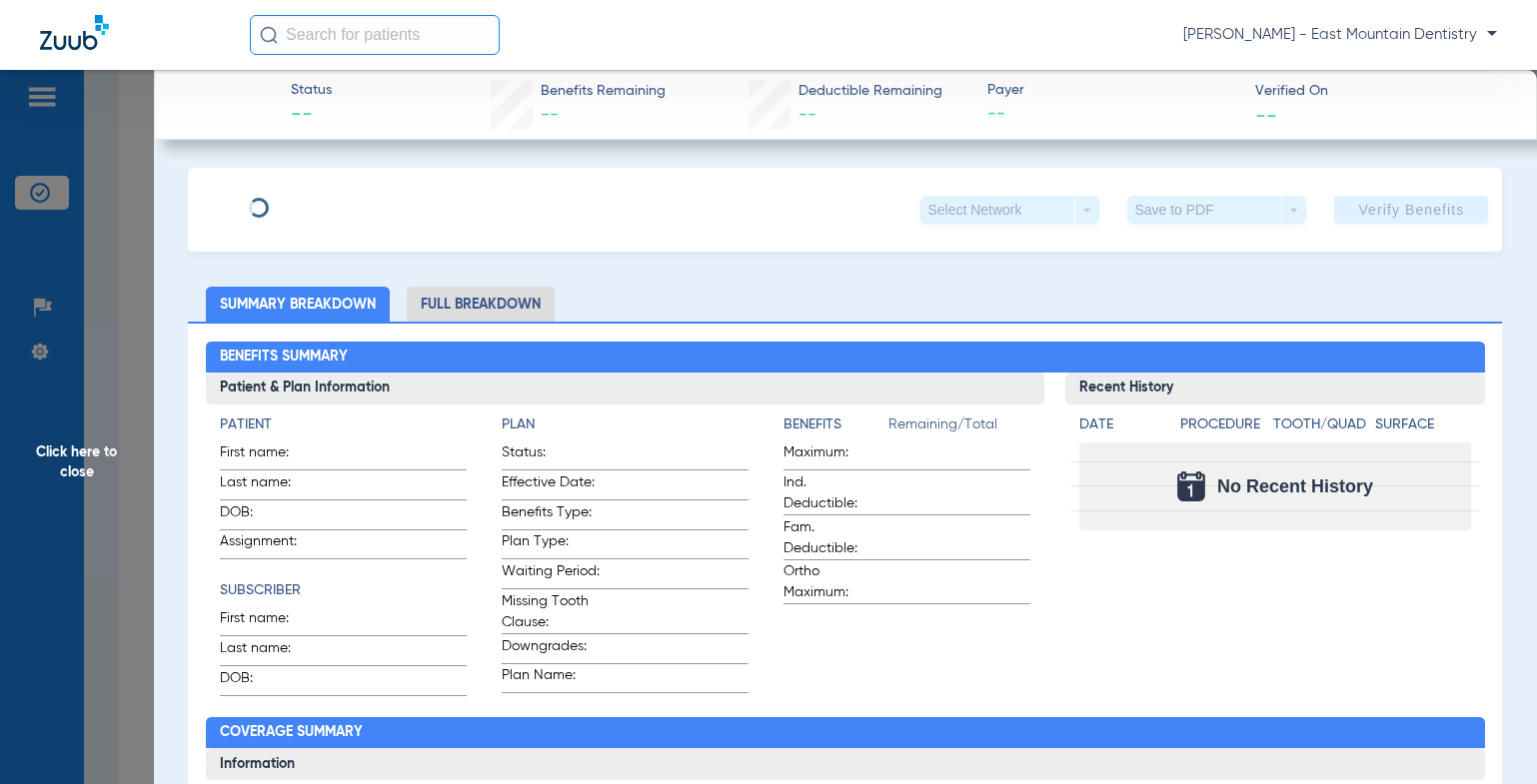 type on "[DATE]" 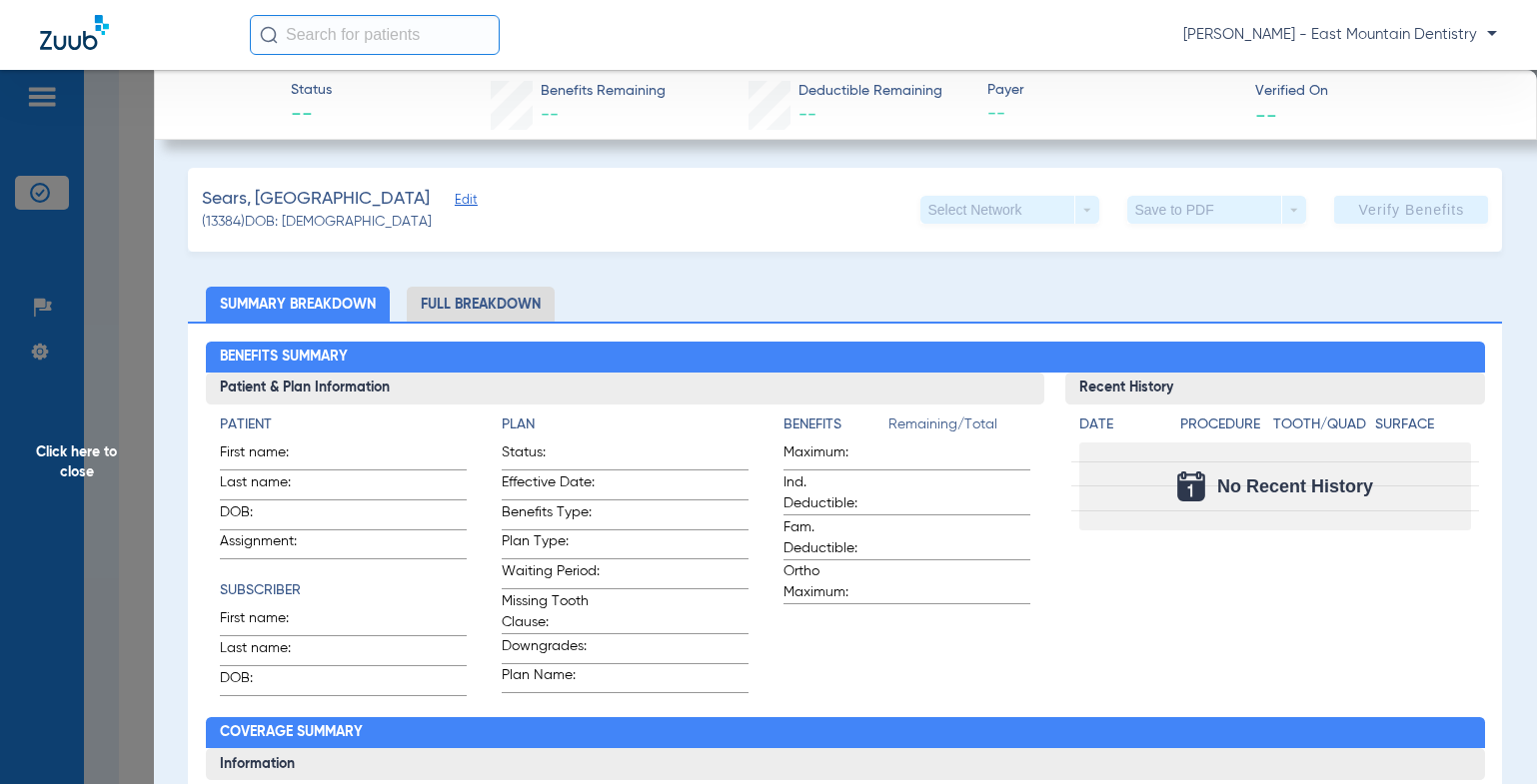 click on "Edit" 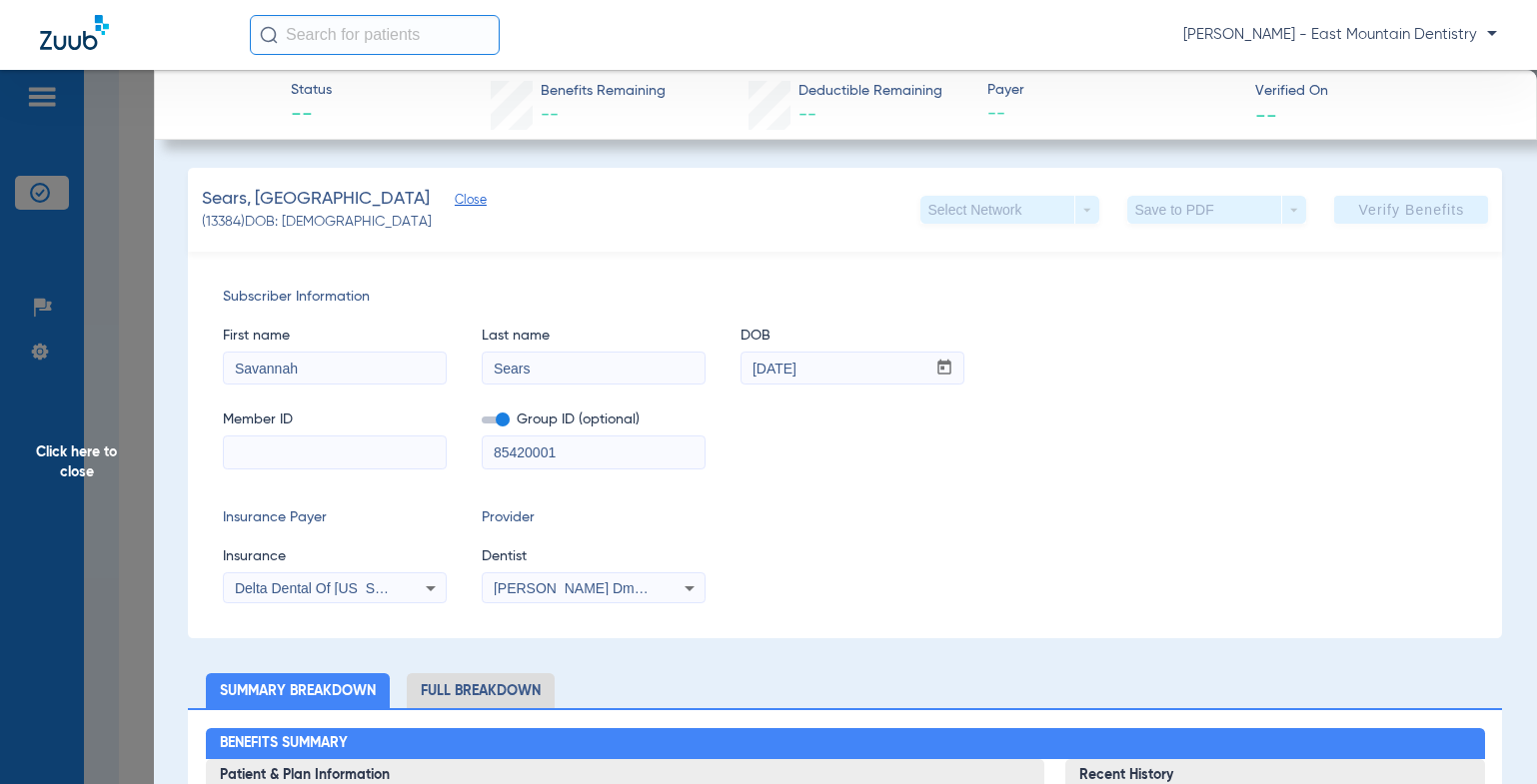 click at bounding box center (335, 452) 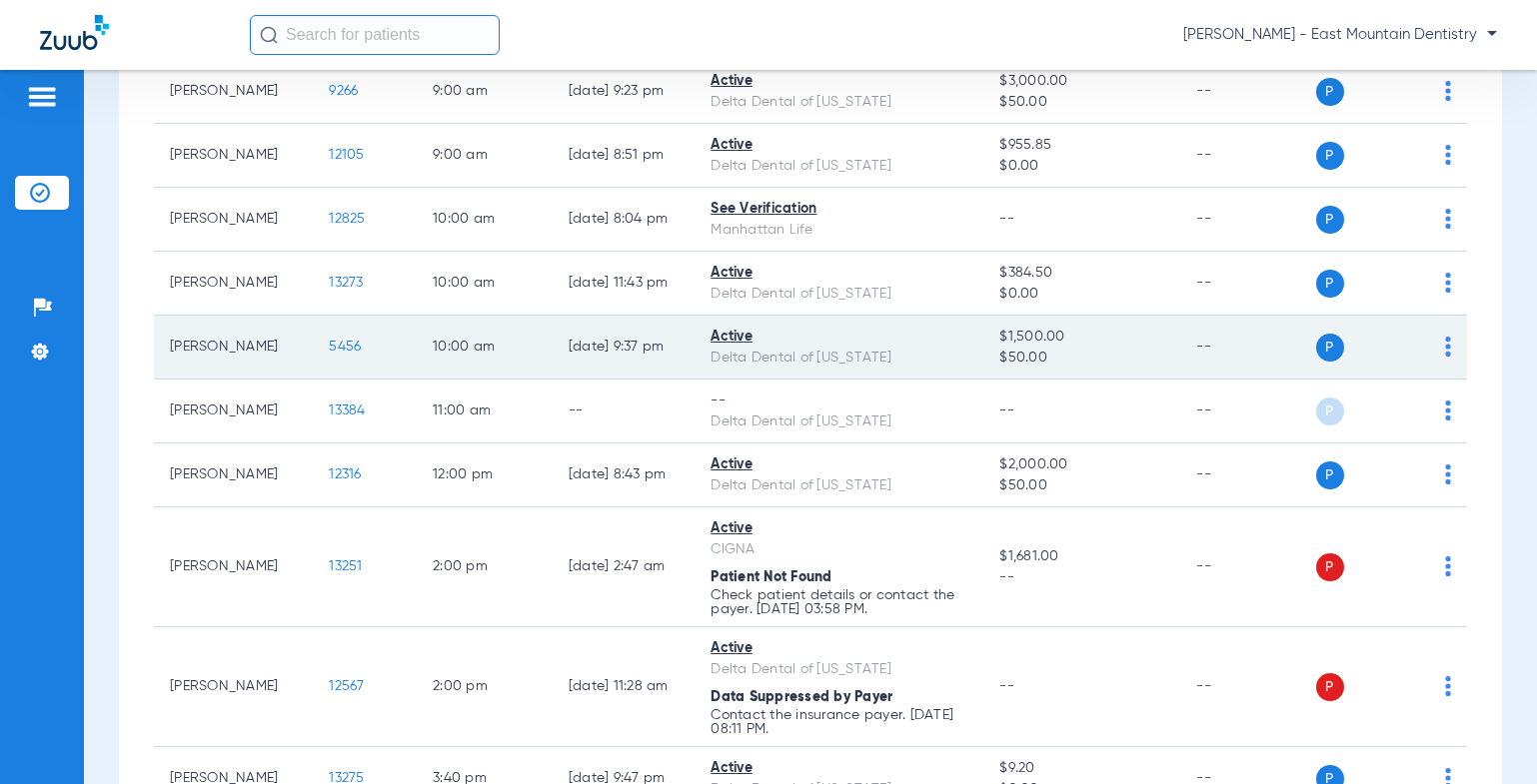 scroll, scrollTop: 554, scrollLeft: 0, axis: vertical 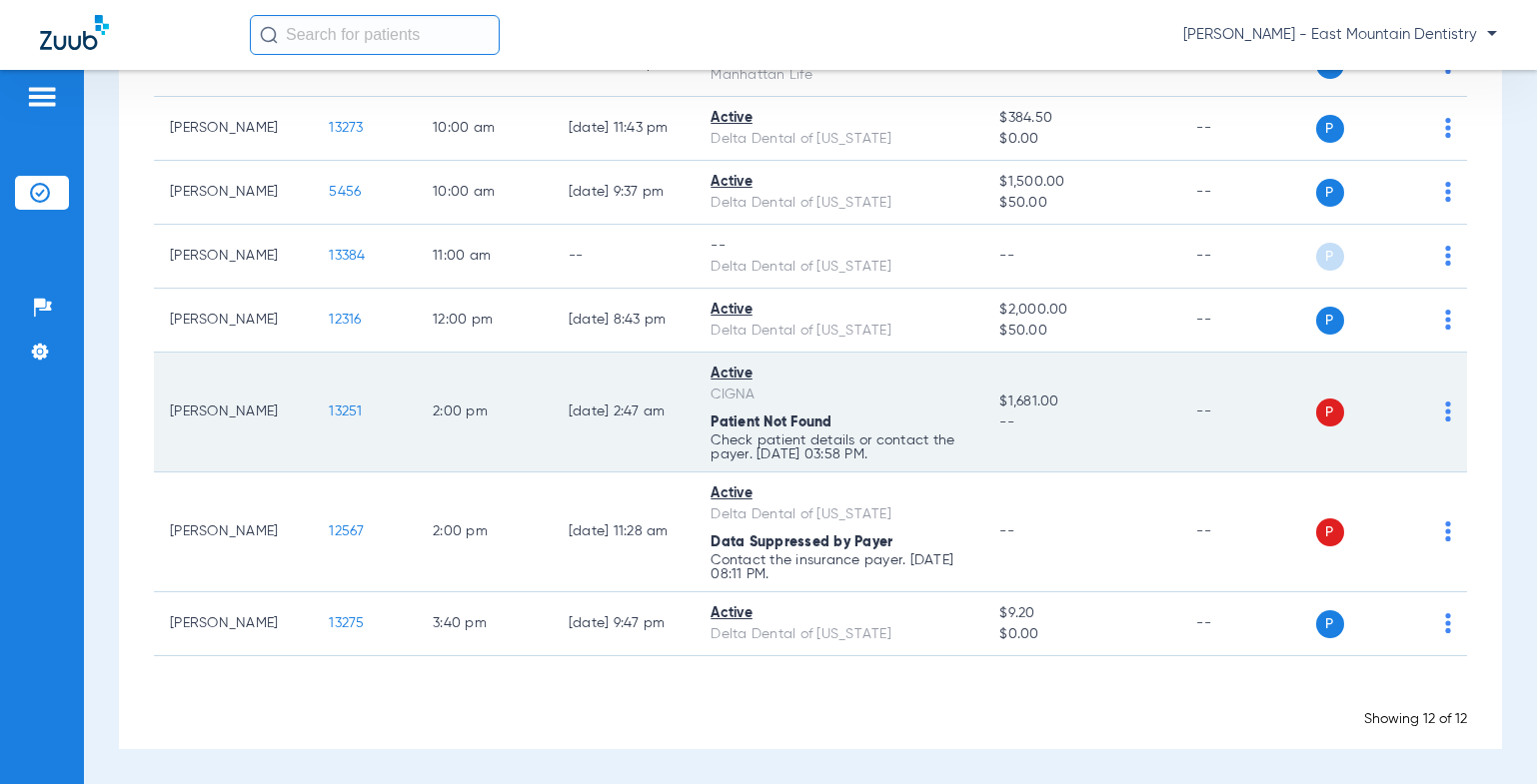 click on "13251" 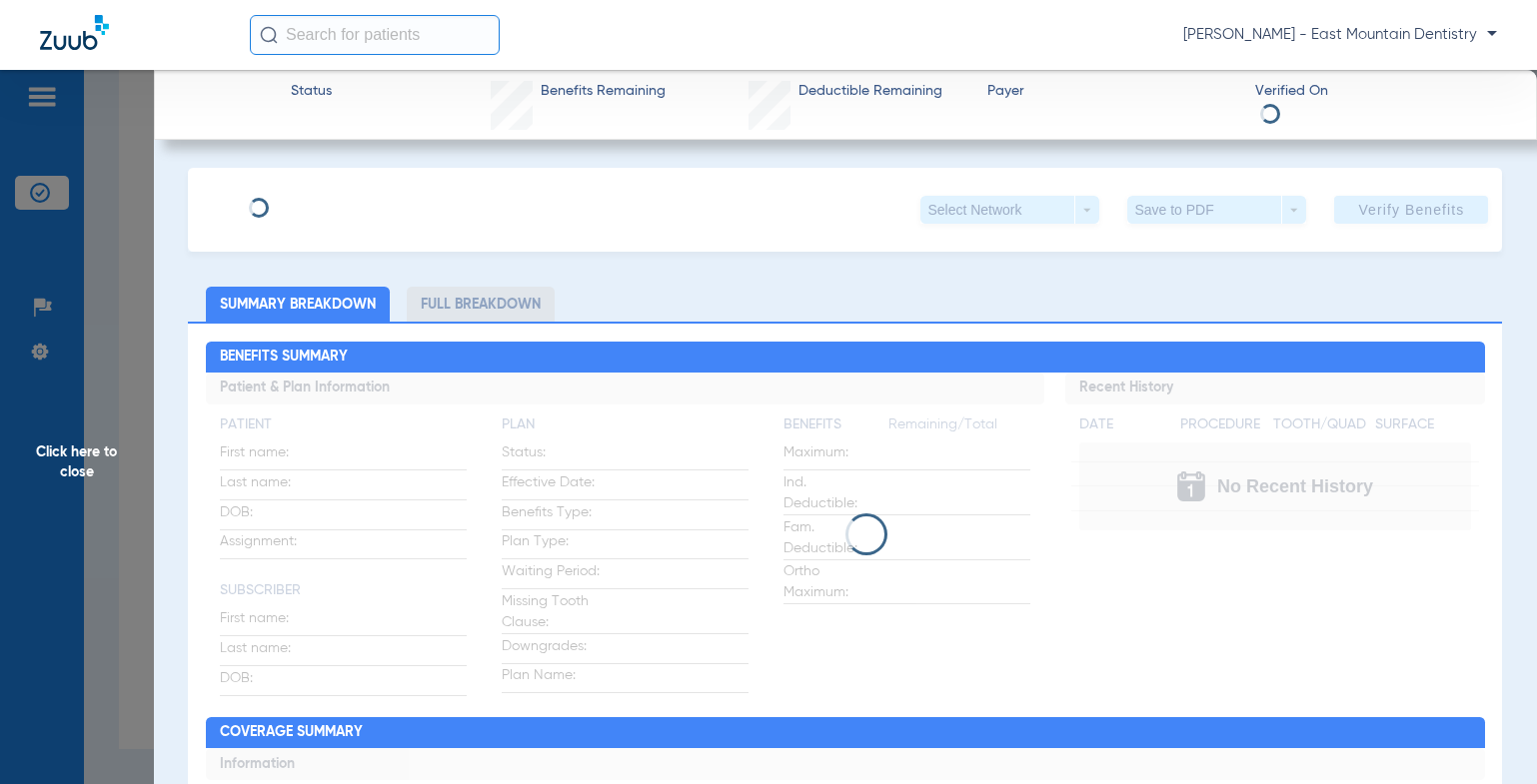 type on "[PERSON_NAME]" 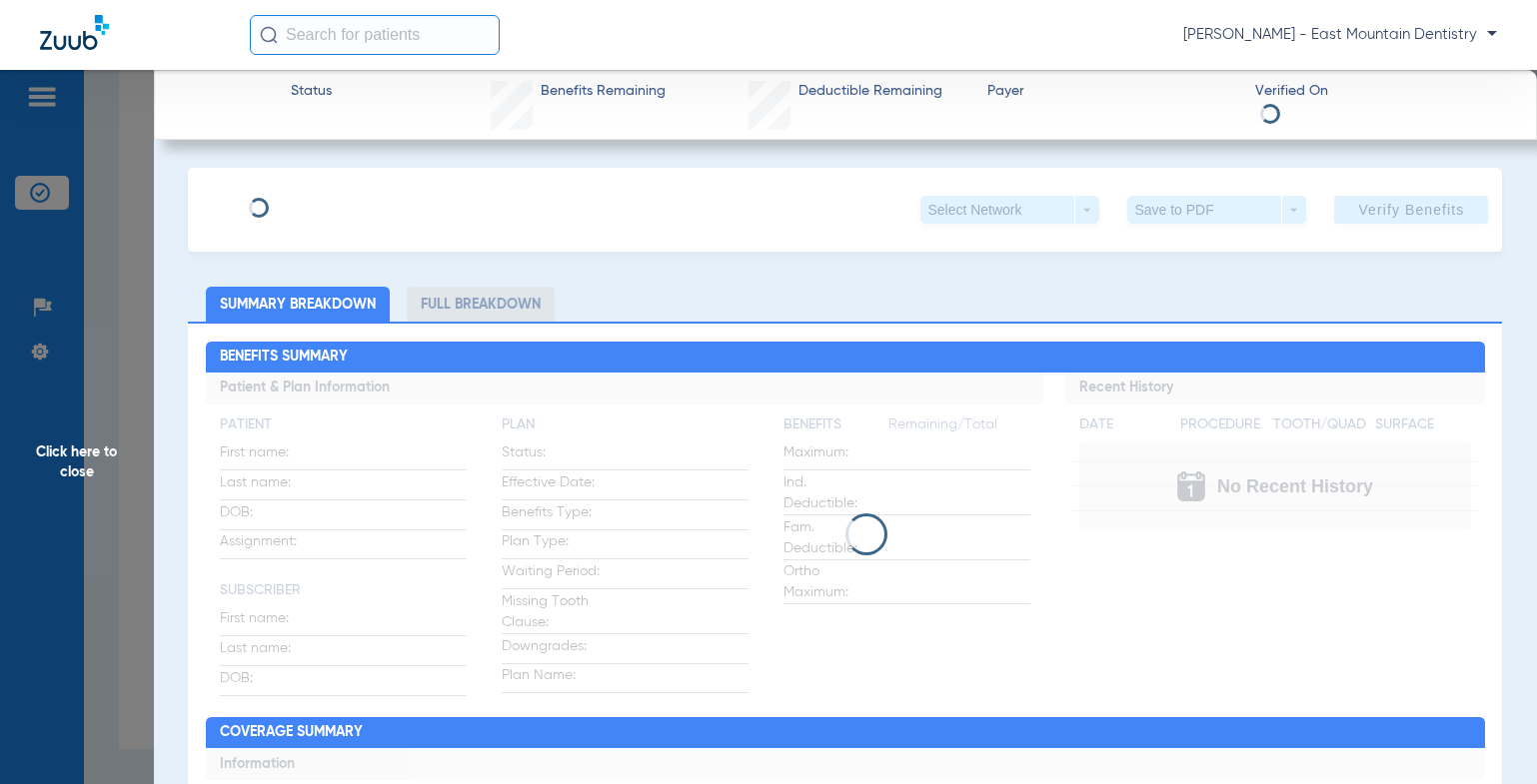 type on "[DATE]" 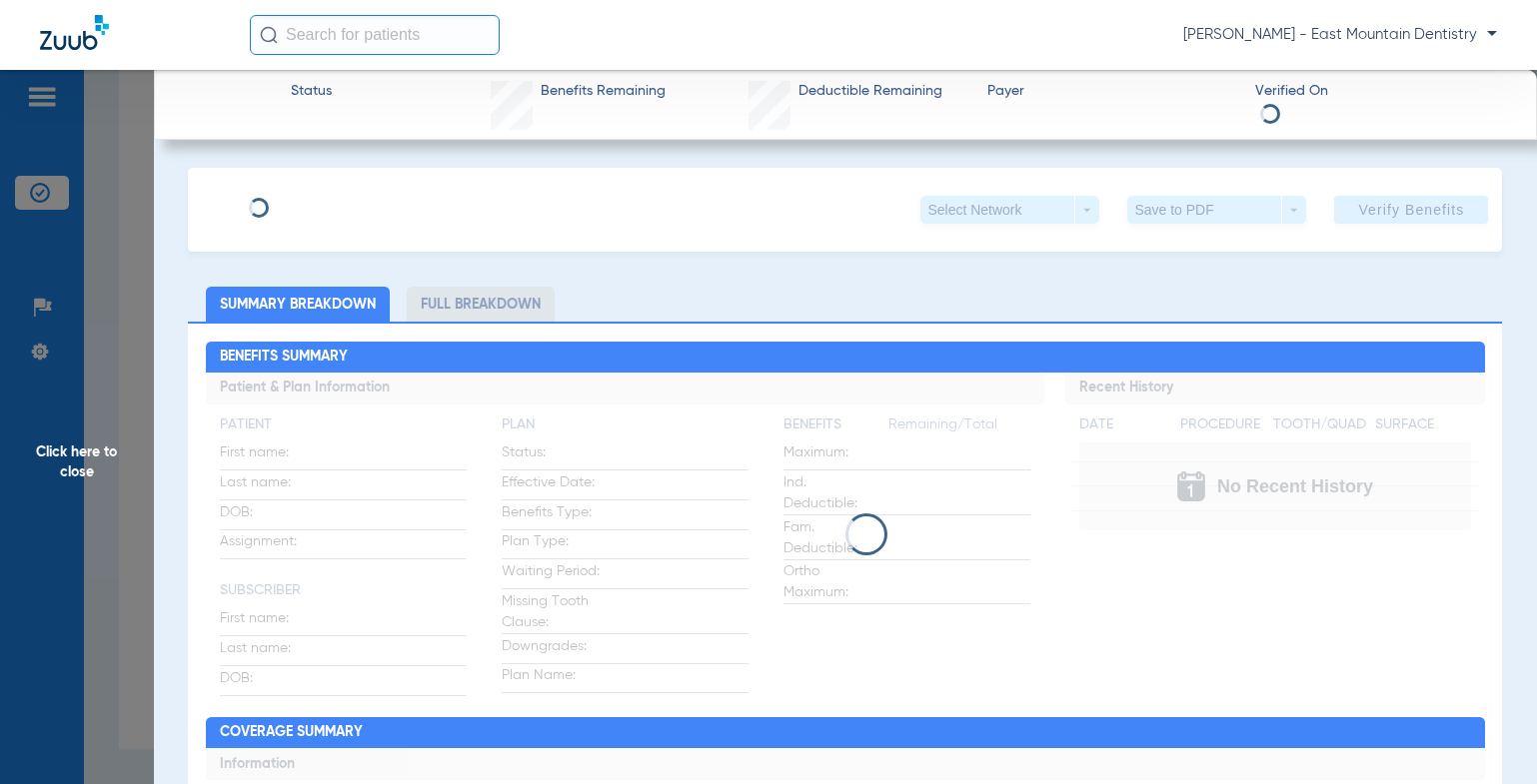 type on "2459146" 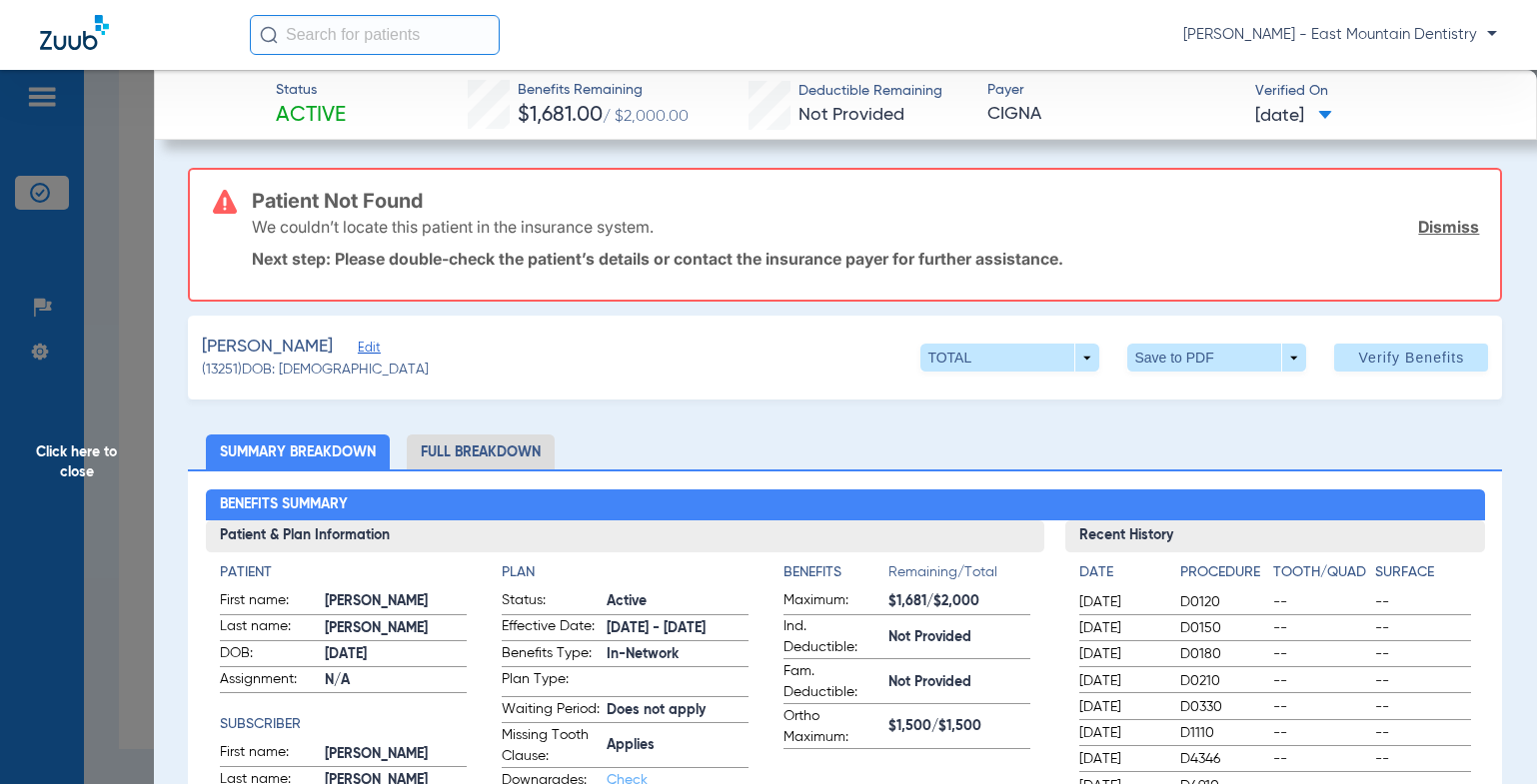 click on "Patient Not Found" at bounding box center [865, 201] 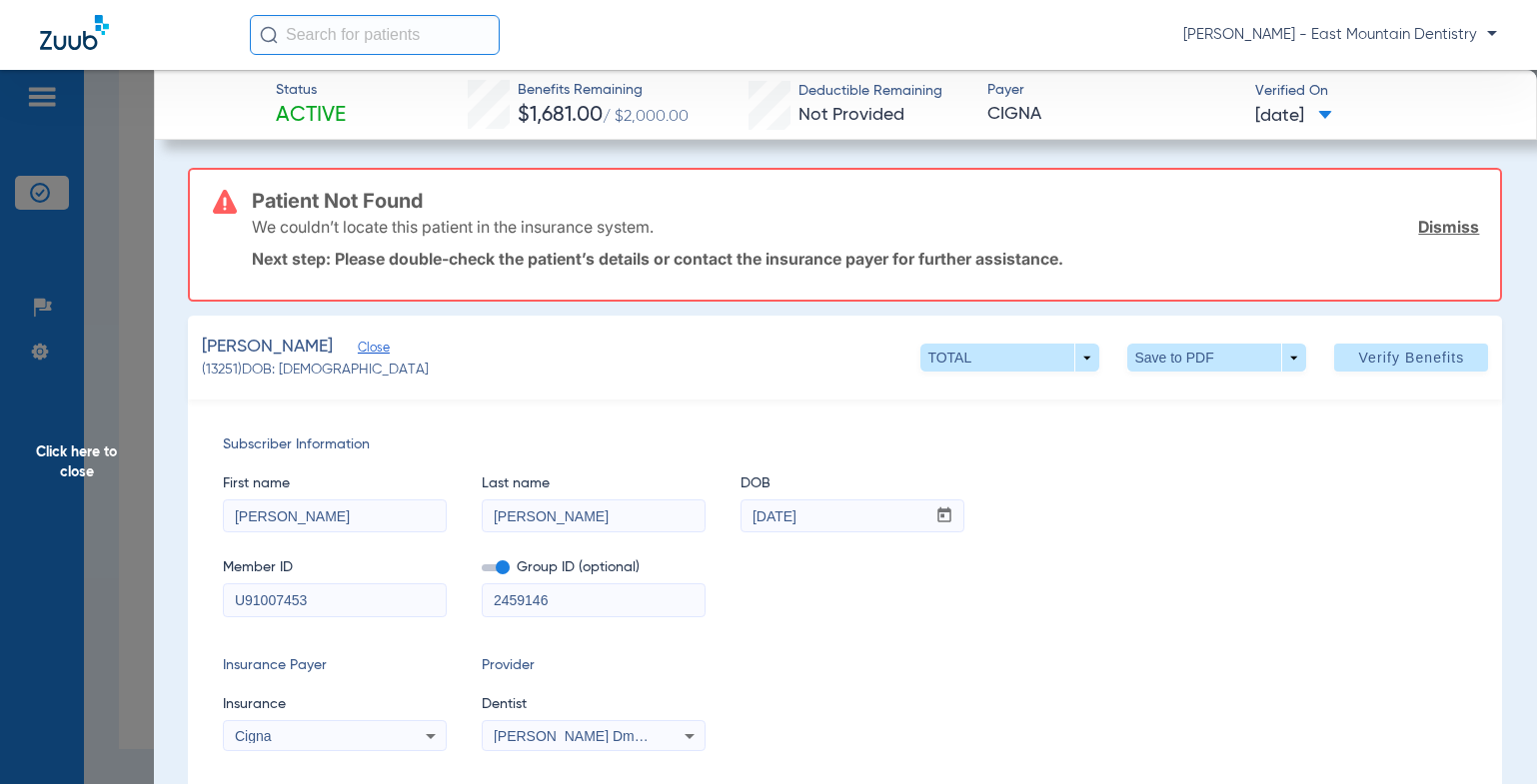scroll, scrollTop: 399, scrollLeft: 0, axis: vertical 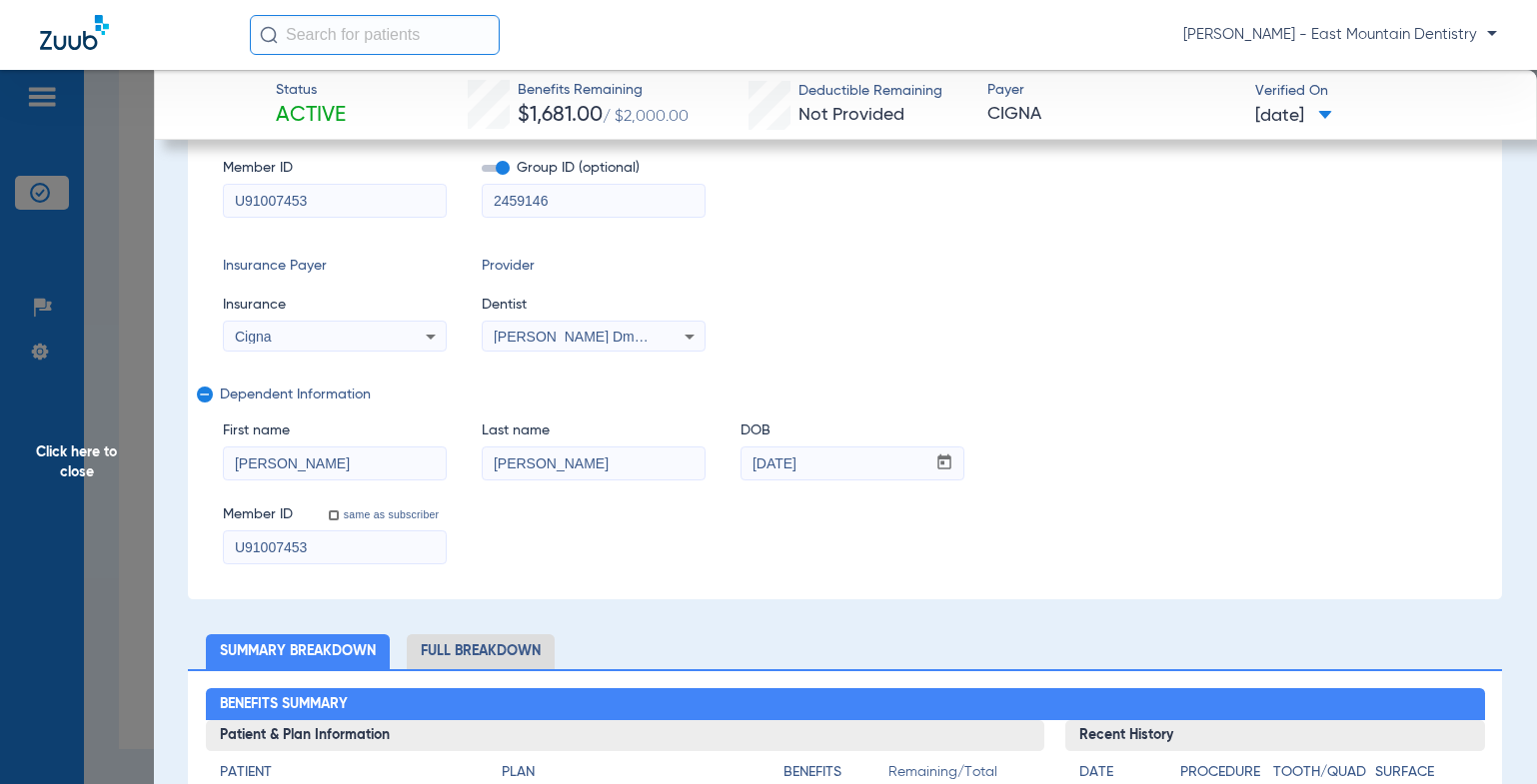 click on "Cigna" at bounding box center (335, 337) 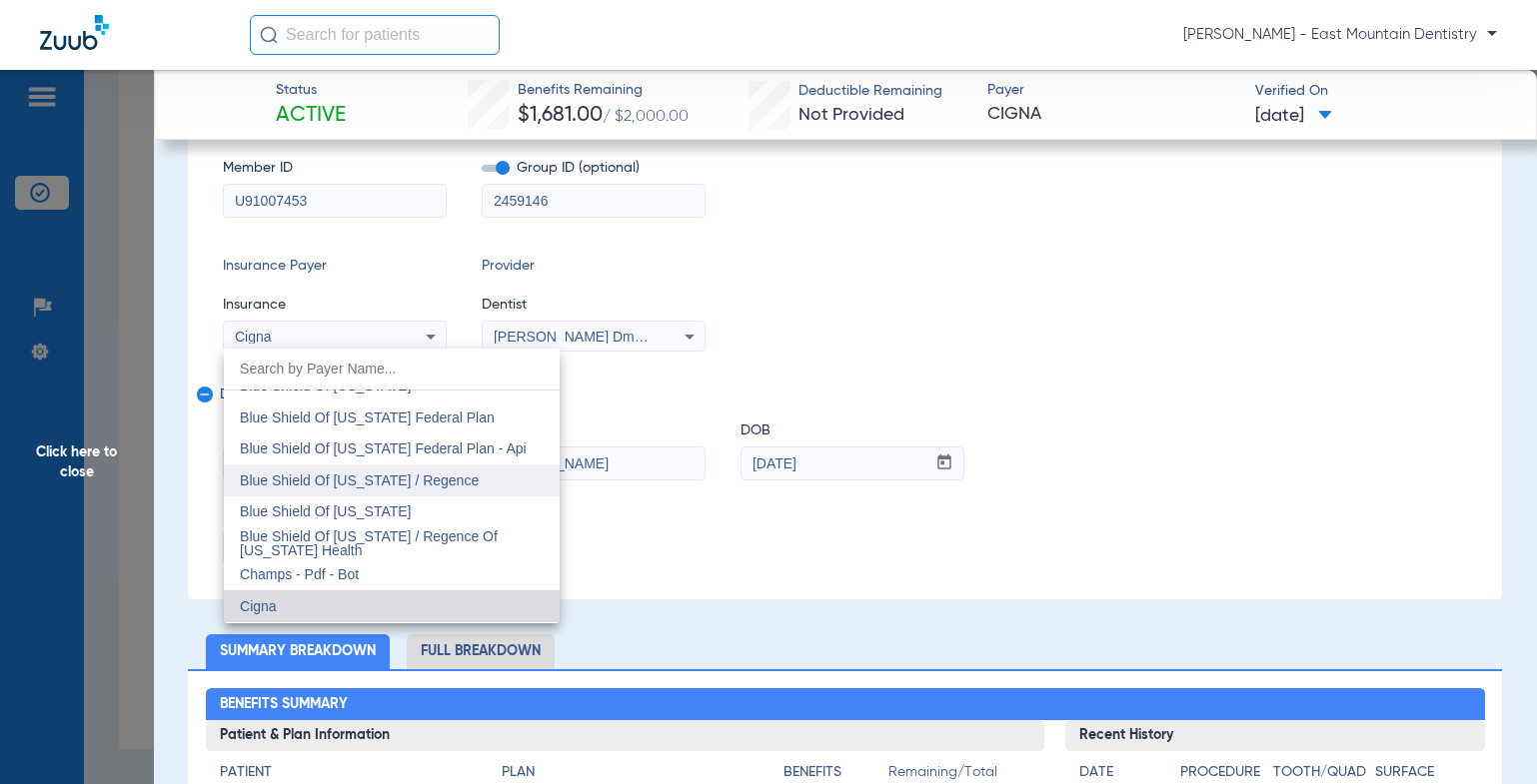scroll, scrollTop: 2825, scrollLeft: 0, axis: vertical 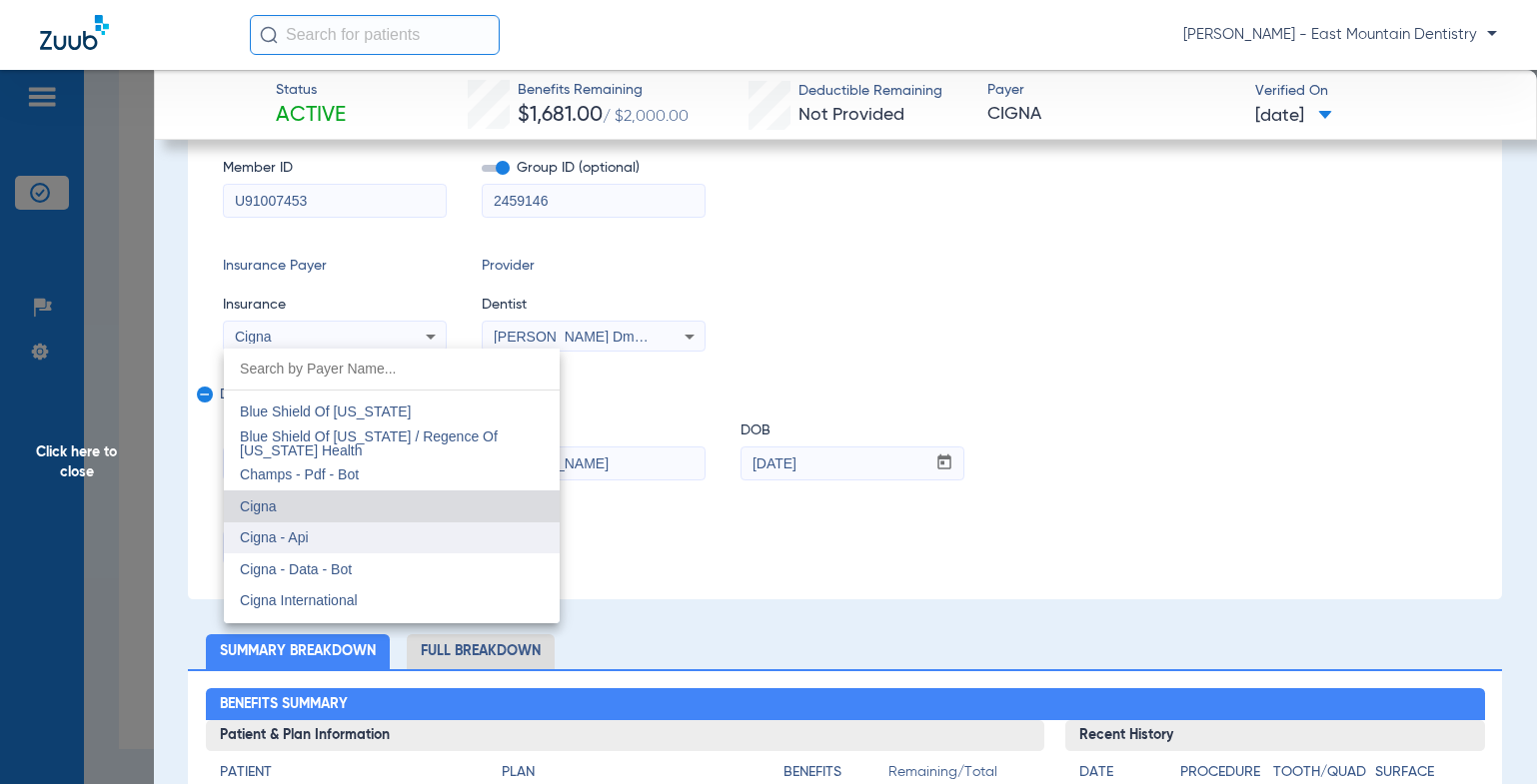 click on "Cigna - Api" at bounding box center (392, 538) 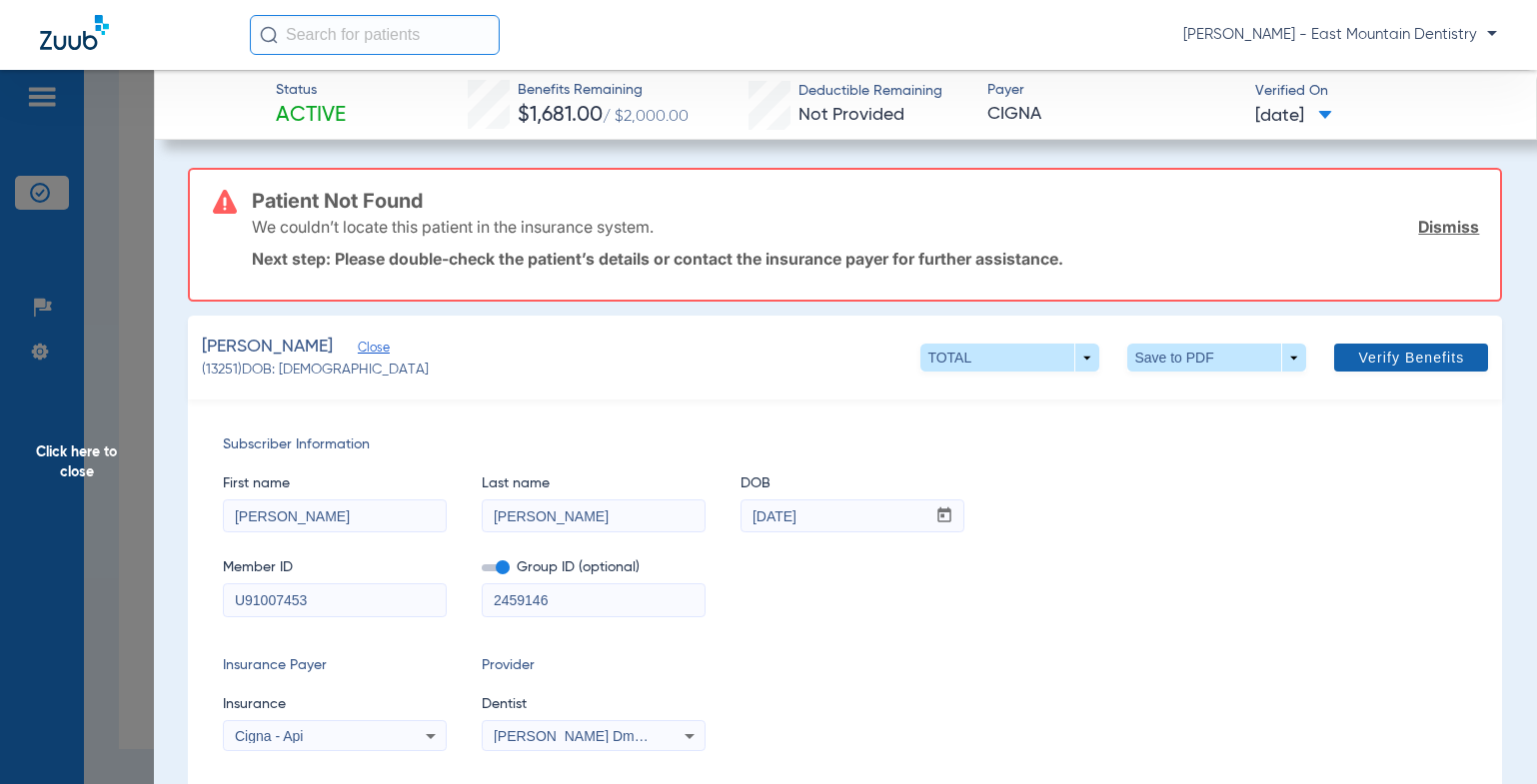 click on "Verify Benefits" 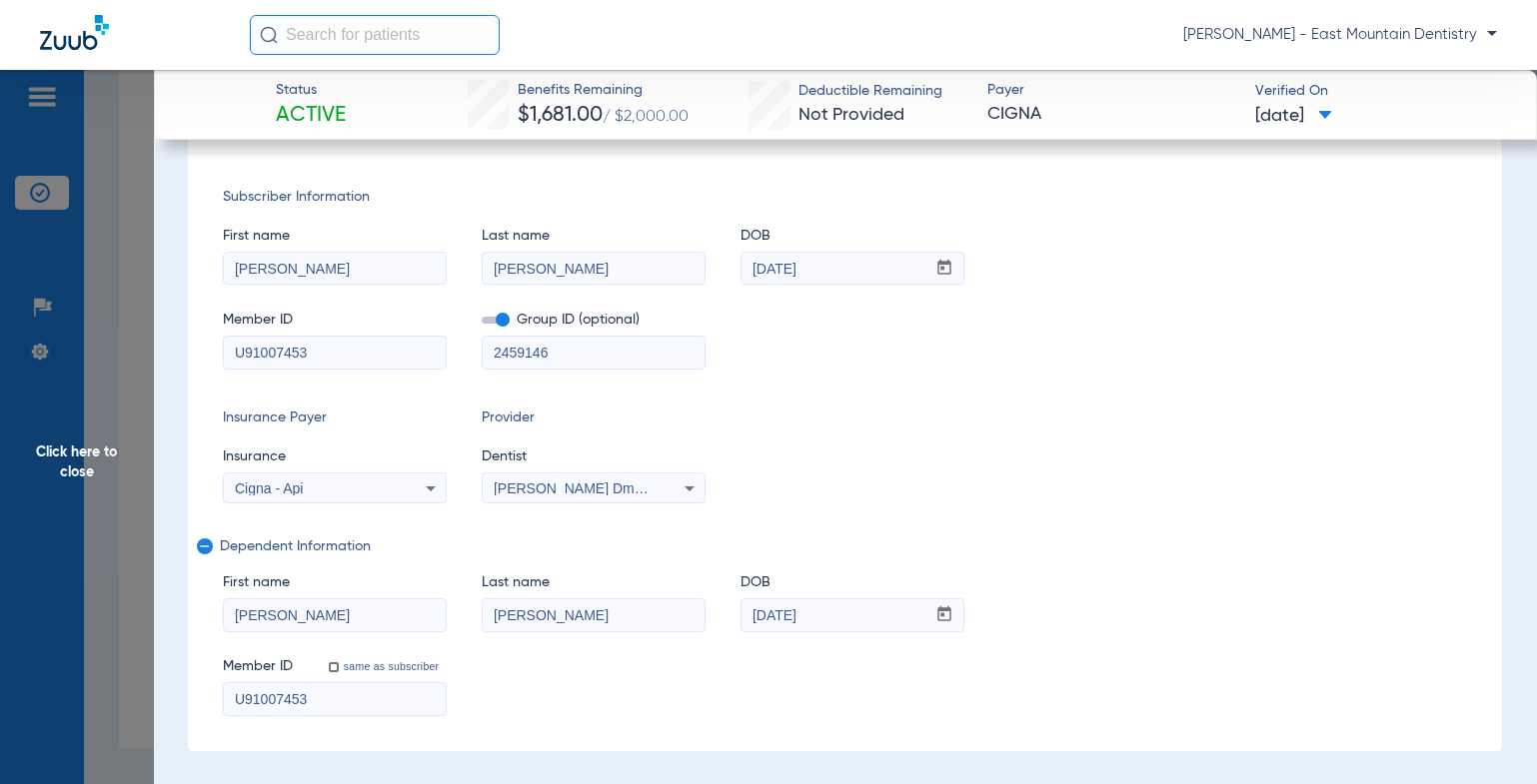 scroll, scrollTop: 200, scrollLeft: 0, axis: vertical 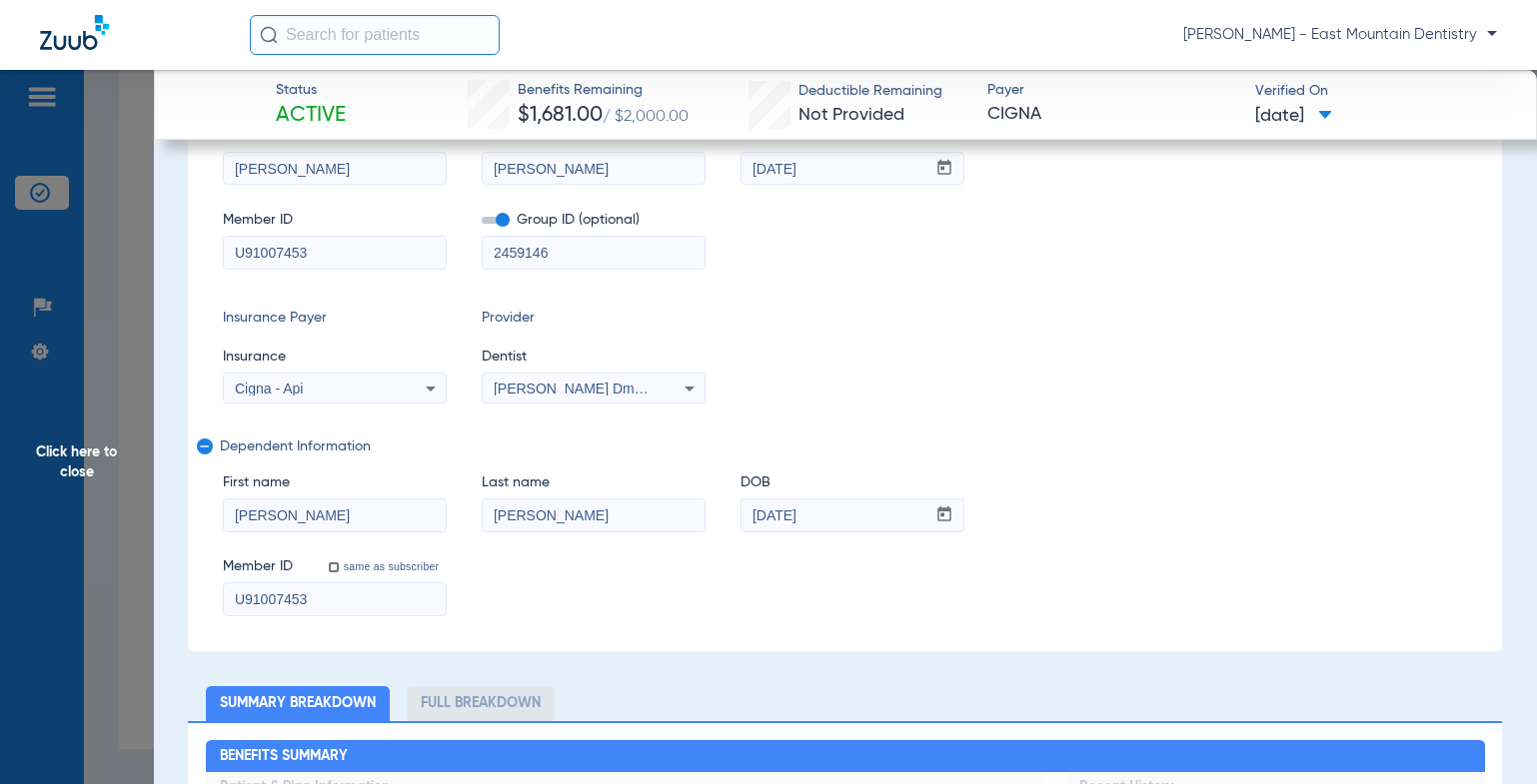 click on "Click here to close" 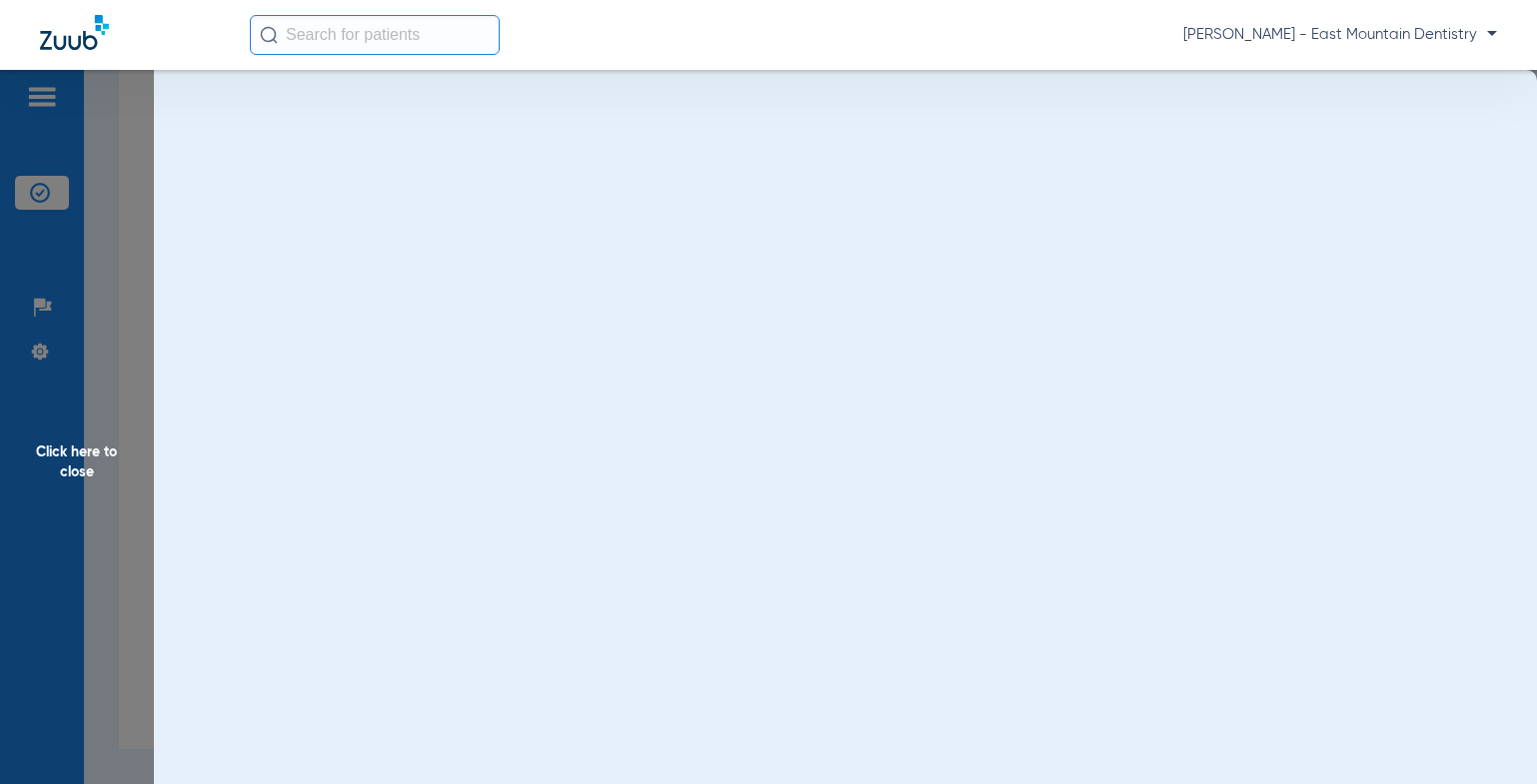 scroll, scrollTop: 0, scrollLeft: 0, axis: both 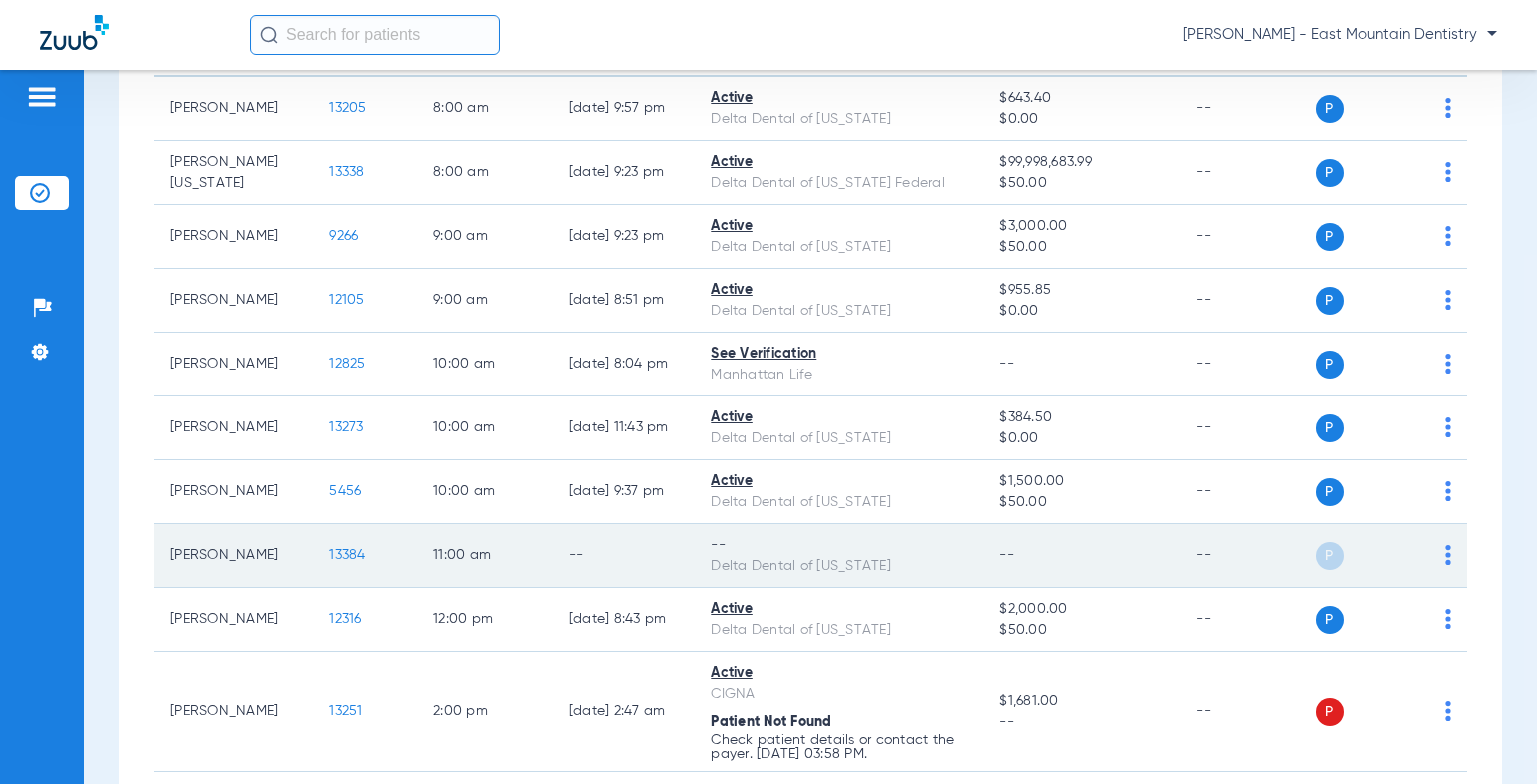 drag, startPoint x: 167, startPoint y: 542, endPoint x: 223, endPoint y: 563, distance: 59.808026 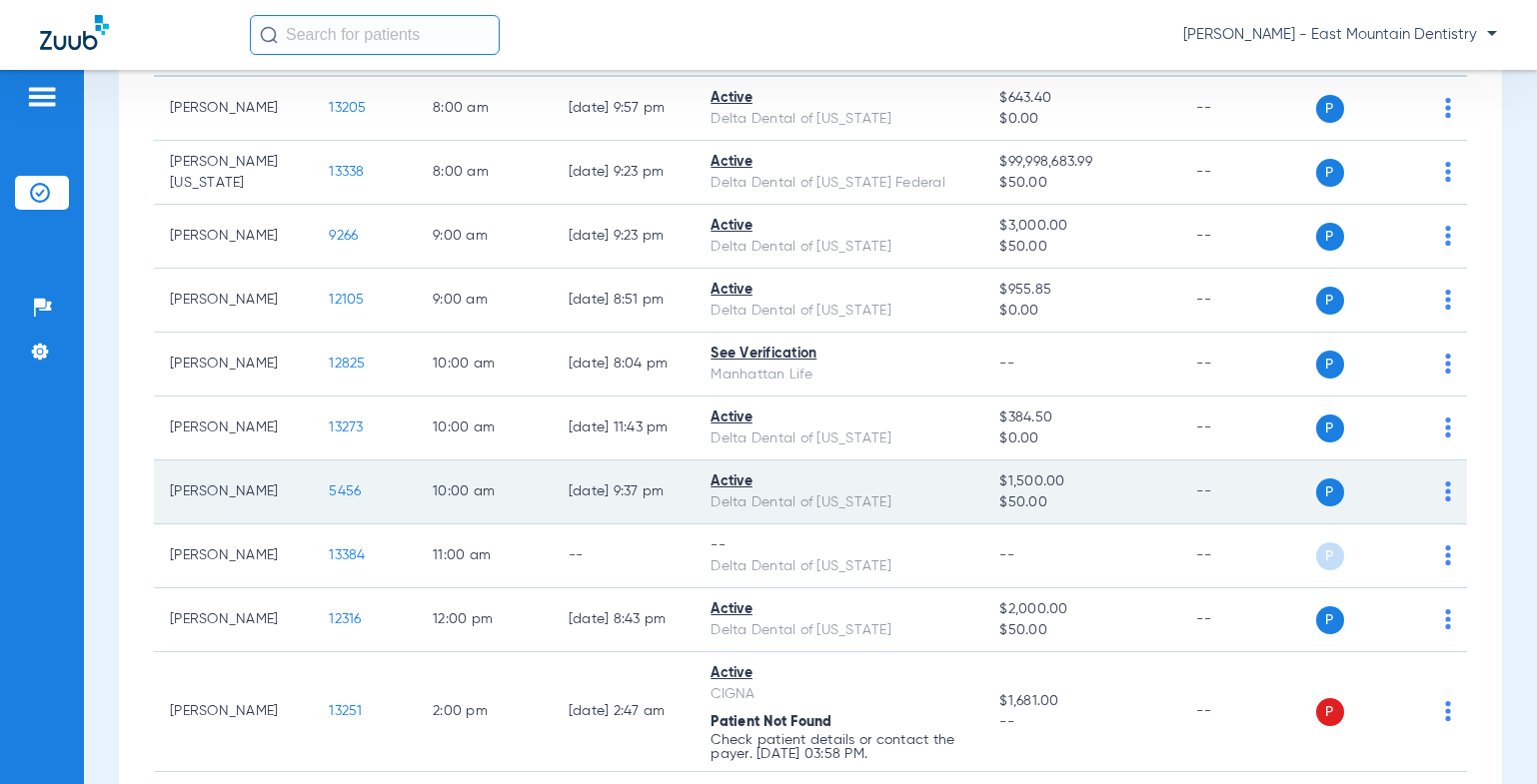 scroll, scrollTop: 554, scrollLeft: 0, axis: vertical 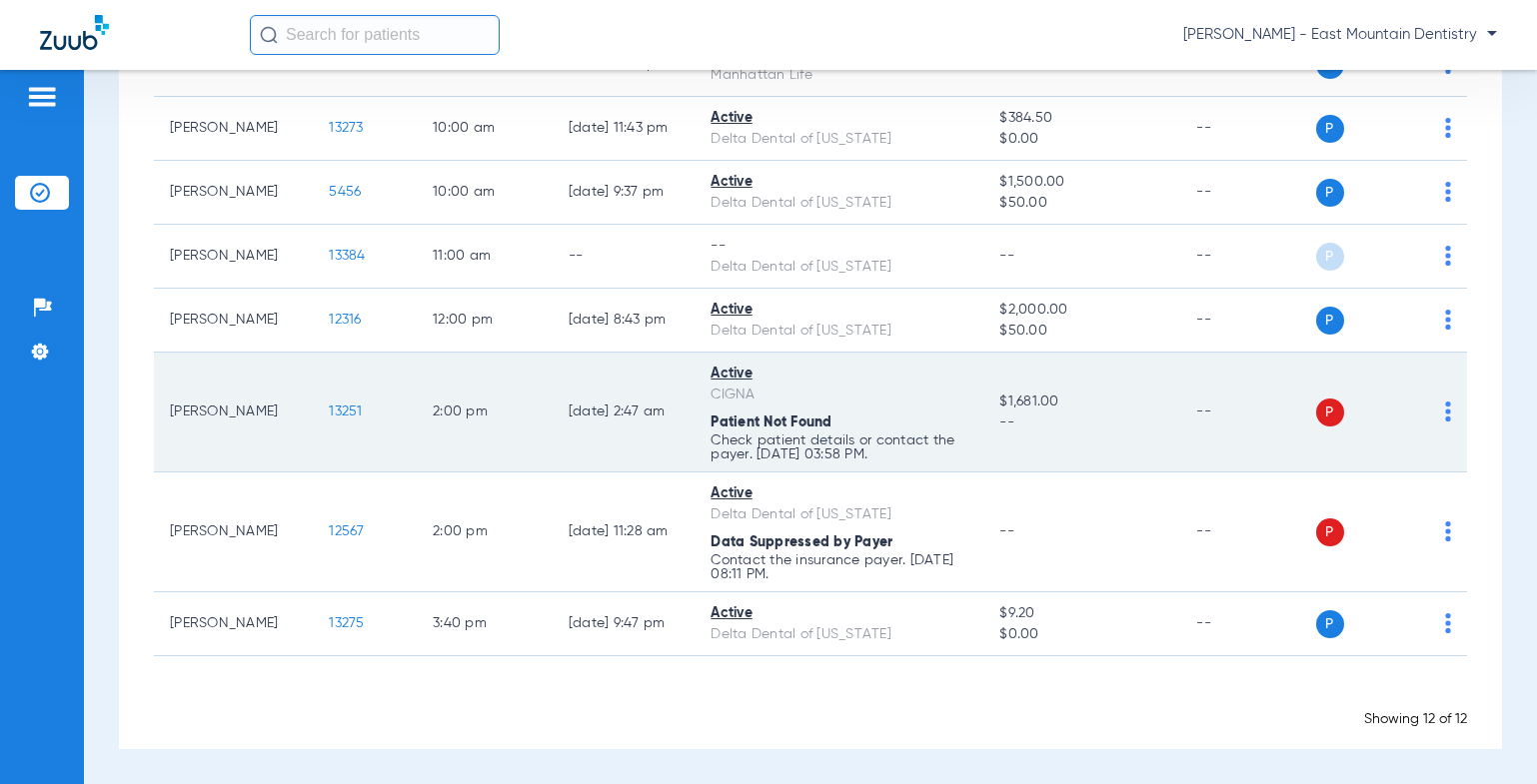 click on "13251" 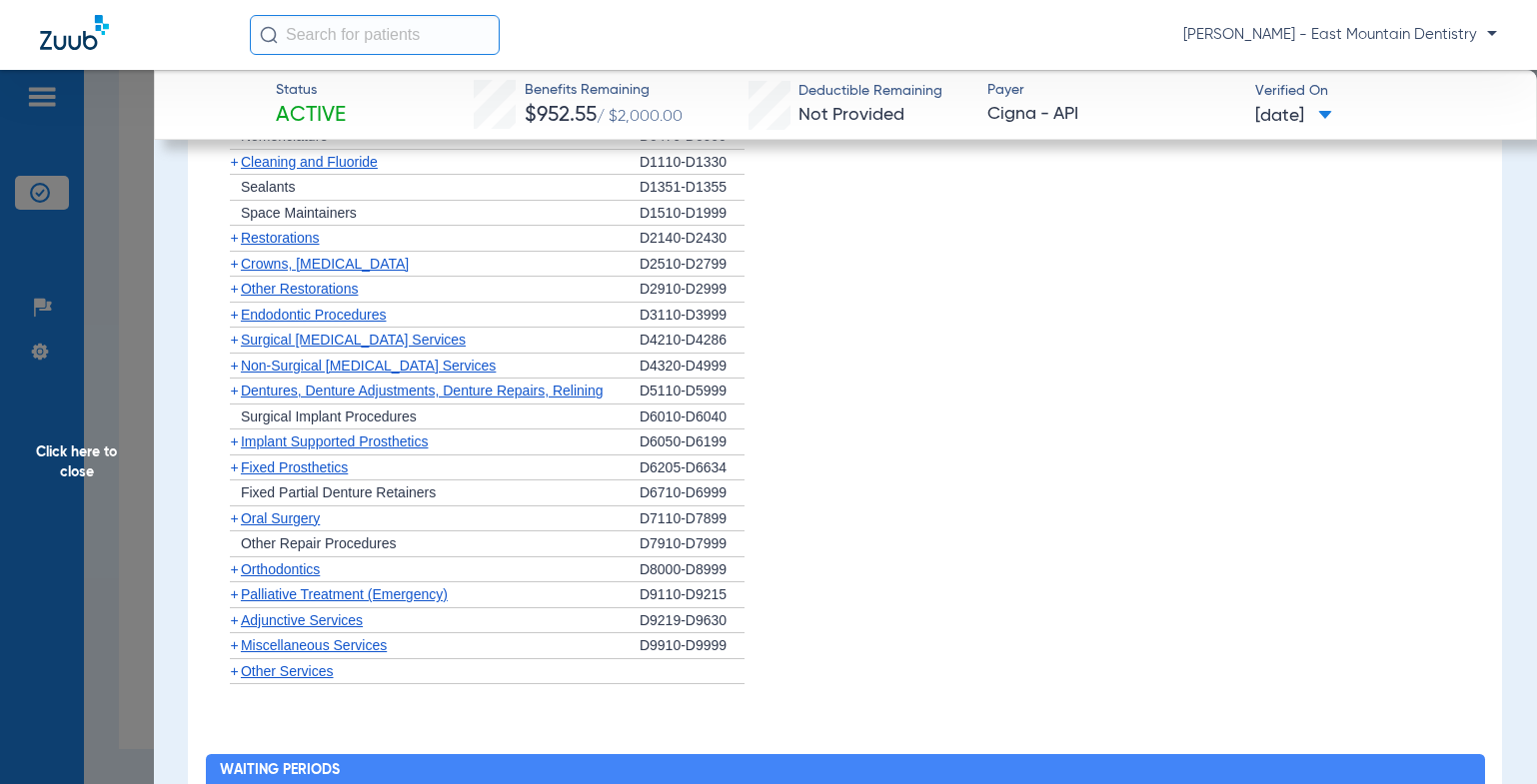 scroll, scrollTop: 1098, scrollLeft: 0, axis: vertical 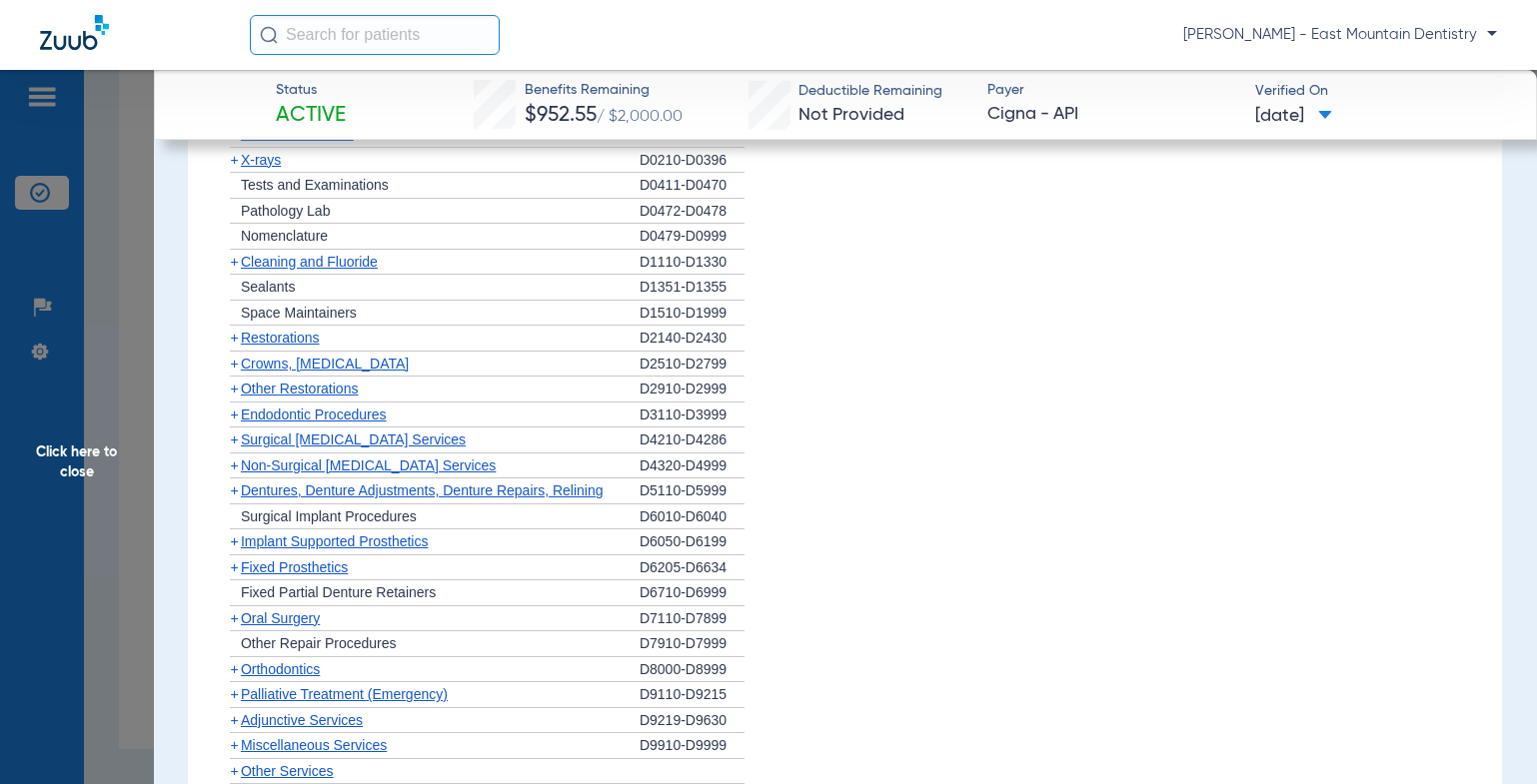 click on "Click here to close" 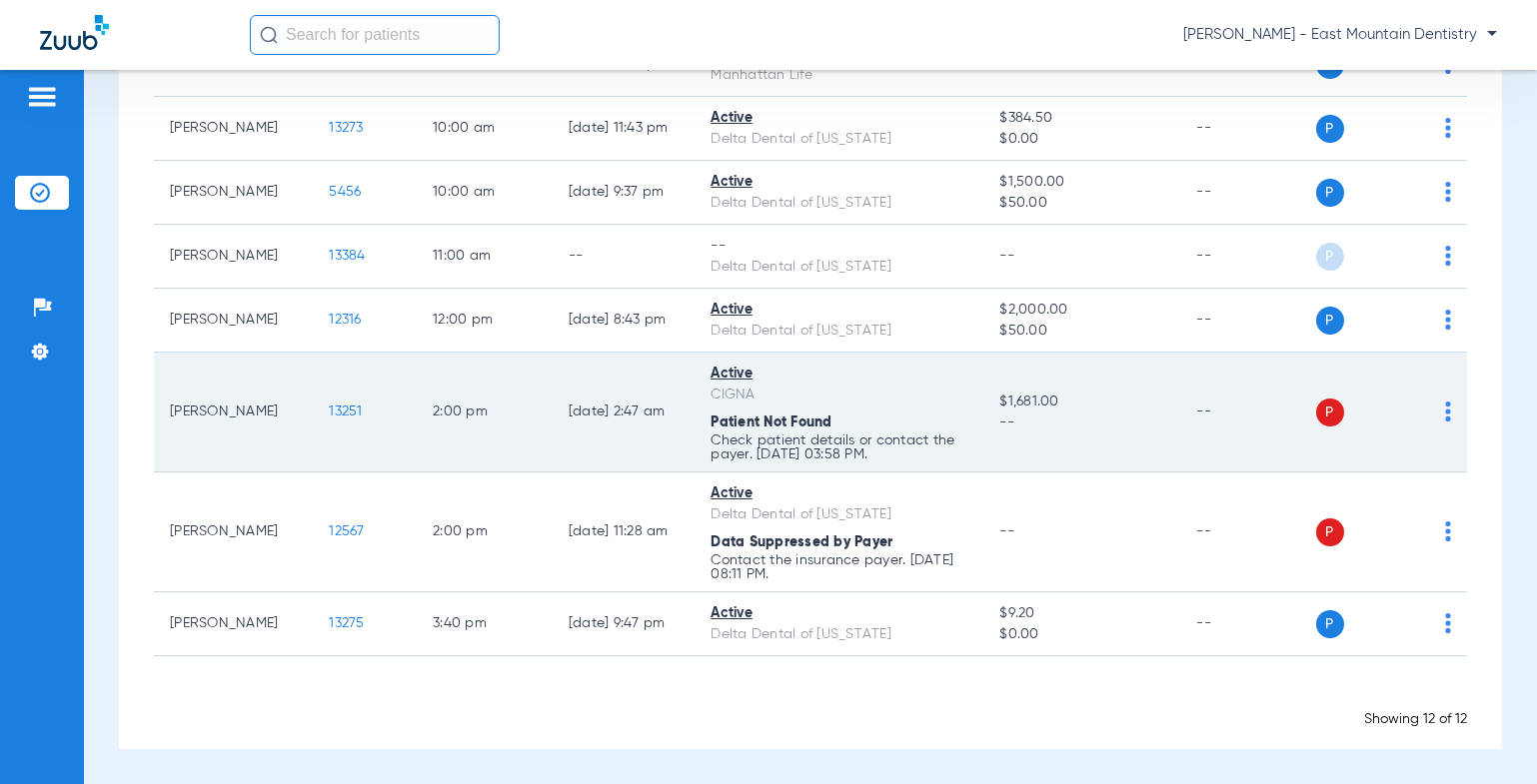 click on "13251" 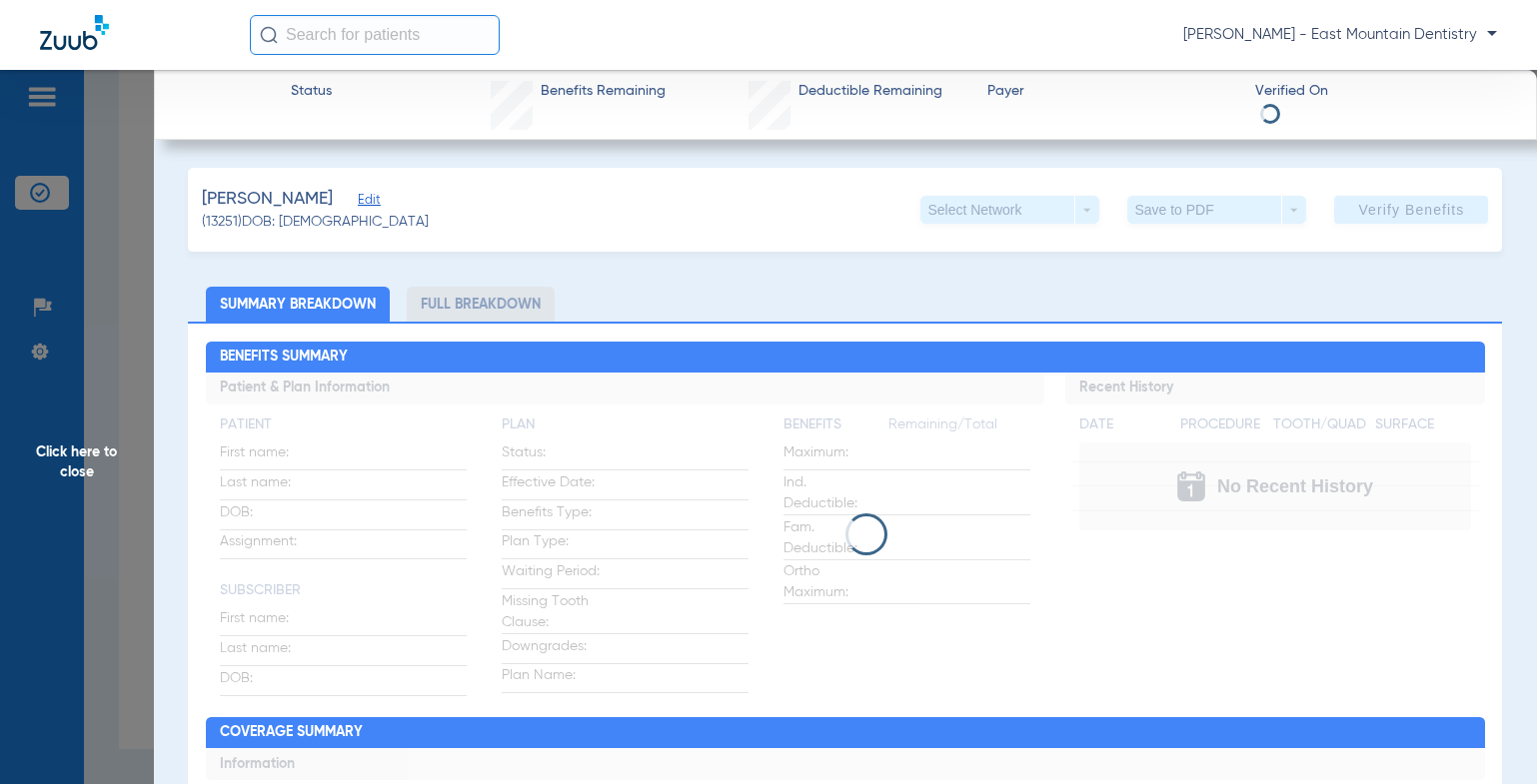 click on "Click here to close" 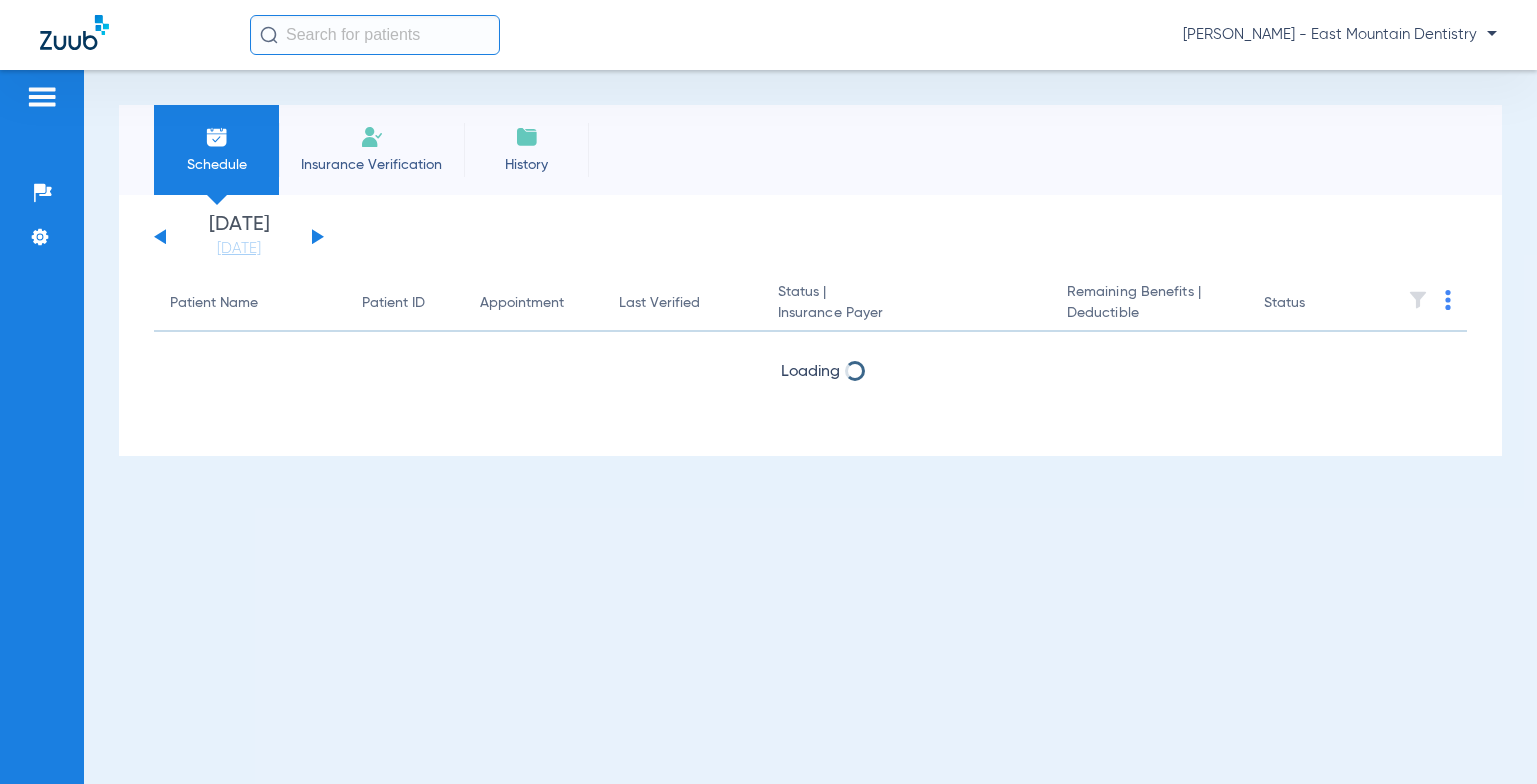 scroll, scrollTop: 0, scrollLeft: 0, axis: both 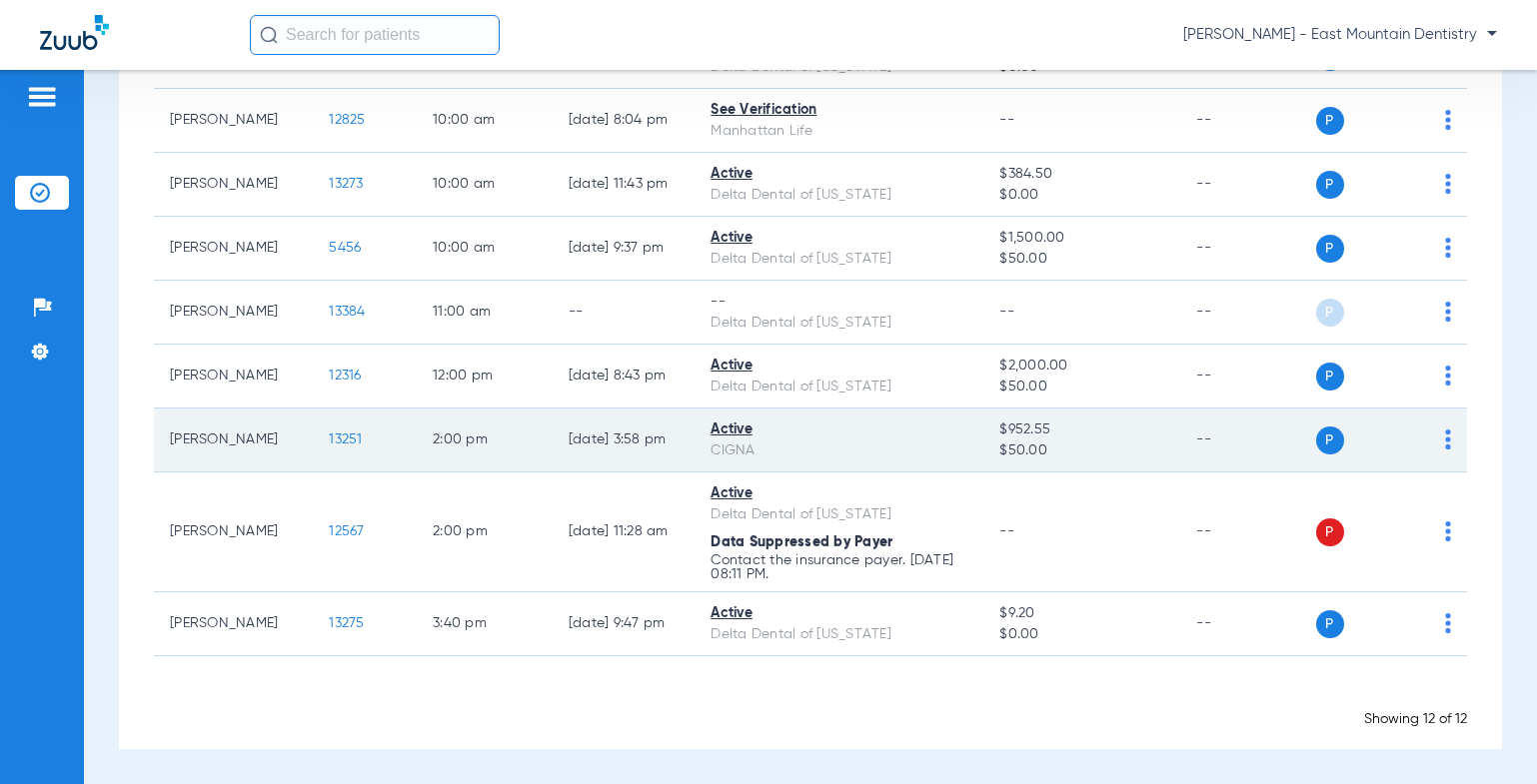 click on "13251" 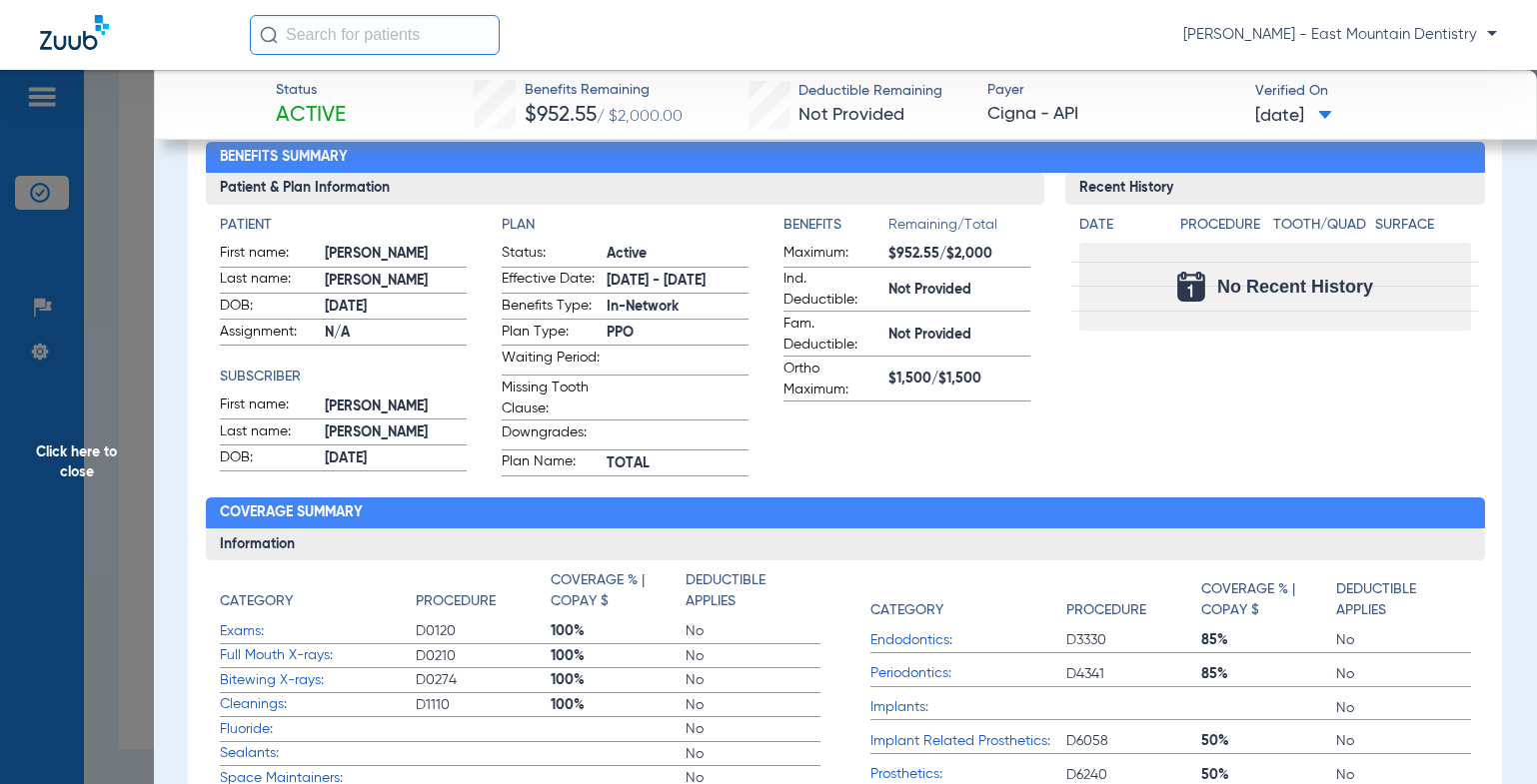 scroll, scrollTop: 100, scrollLeft: 0, axis: vertical 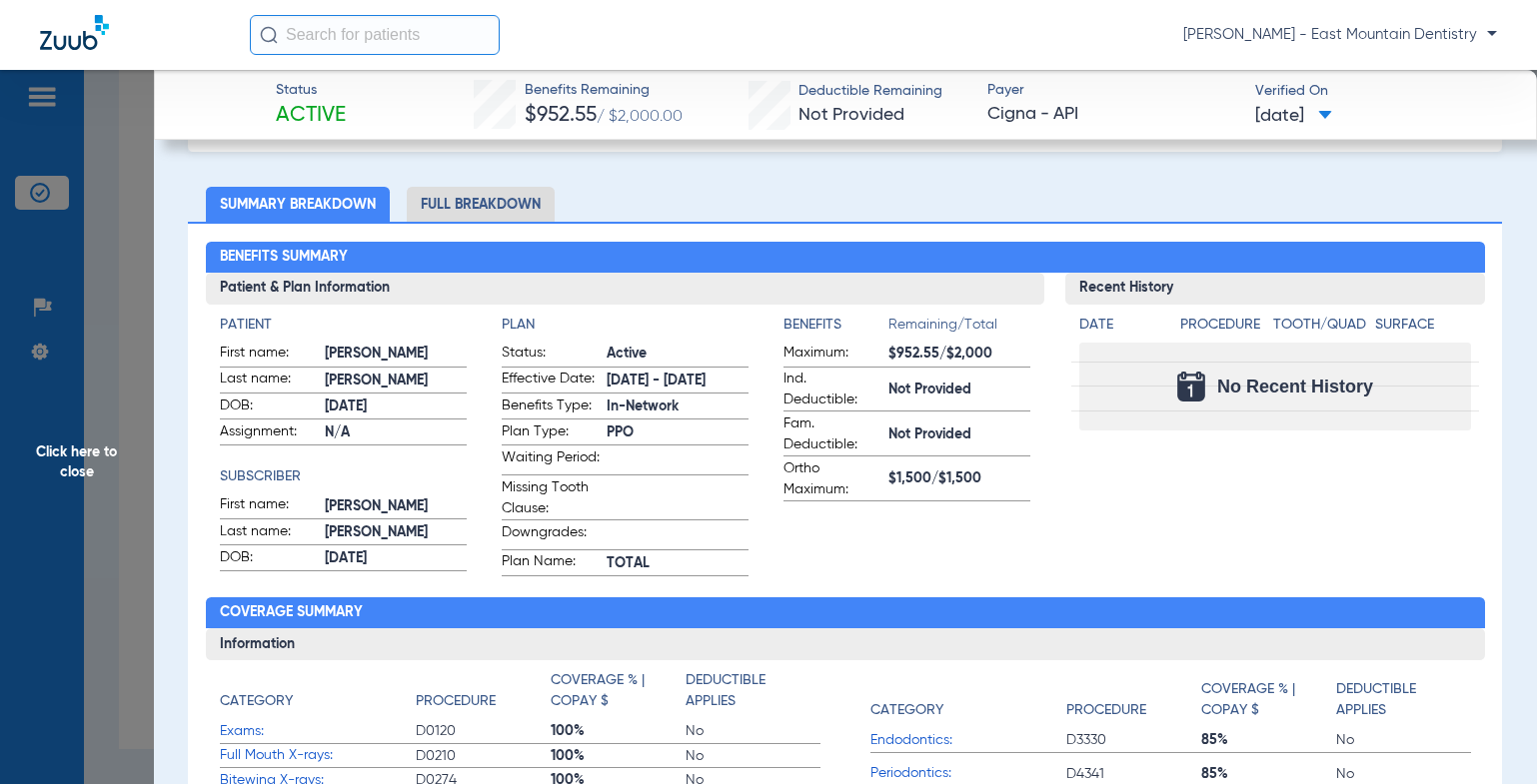 click on "Click here to close" 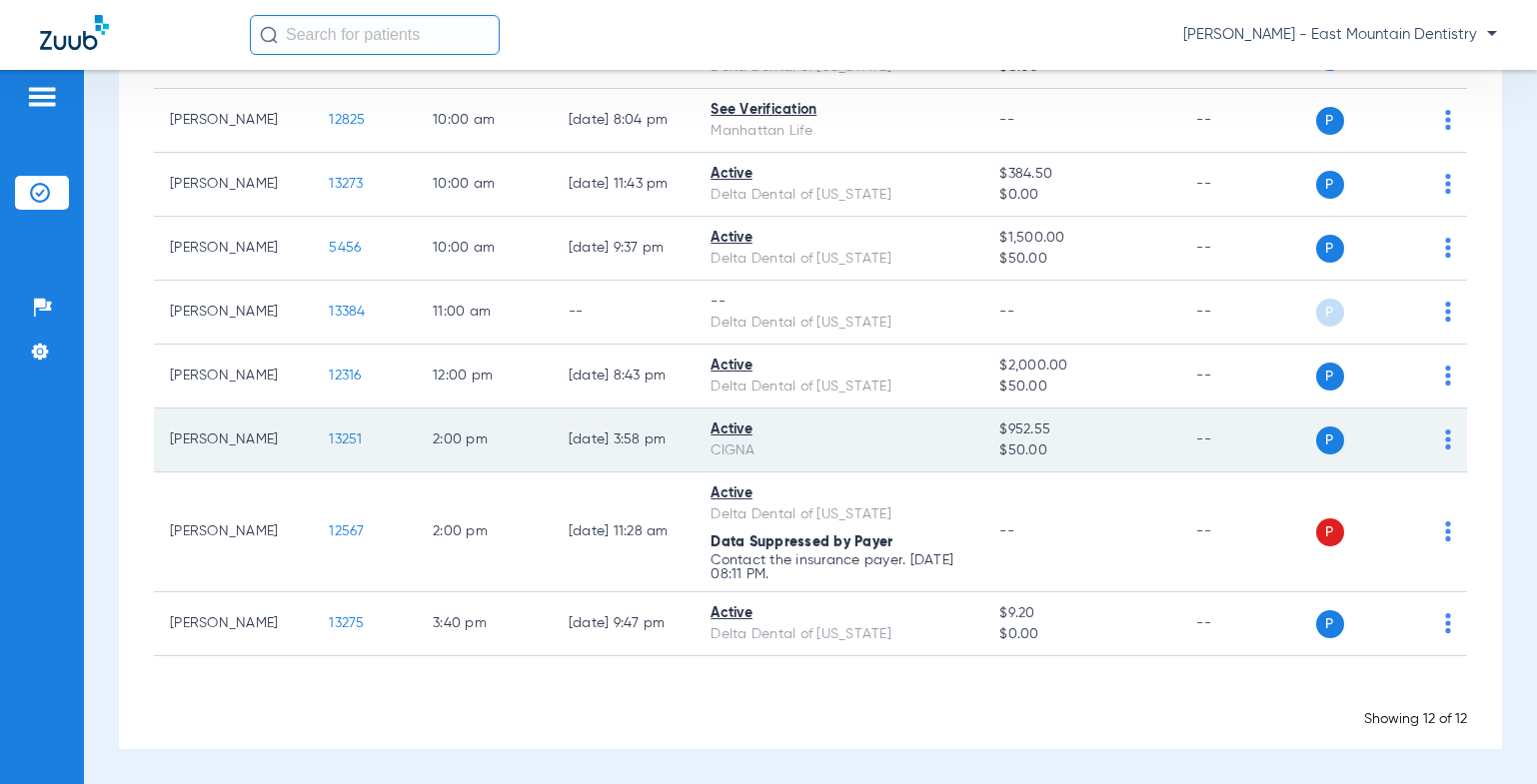 click on "13251" 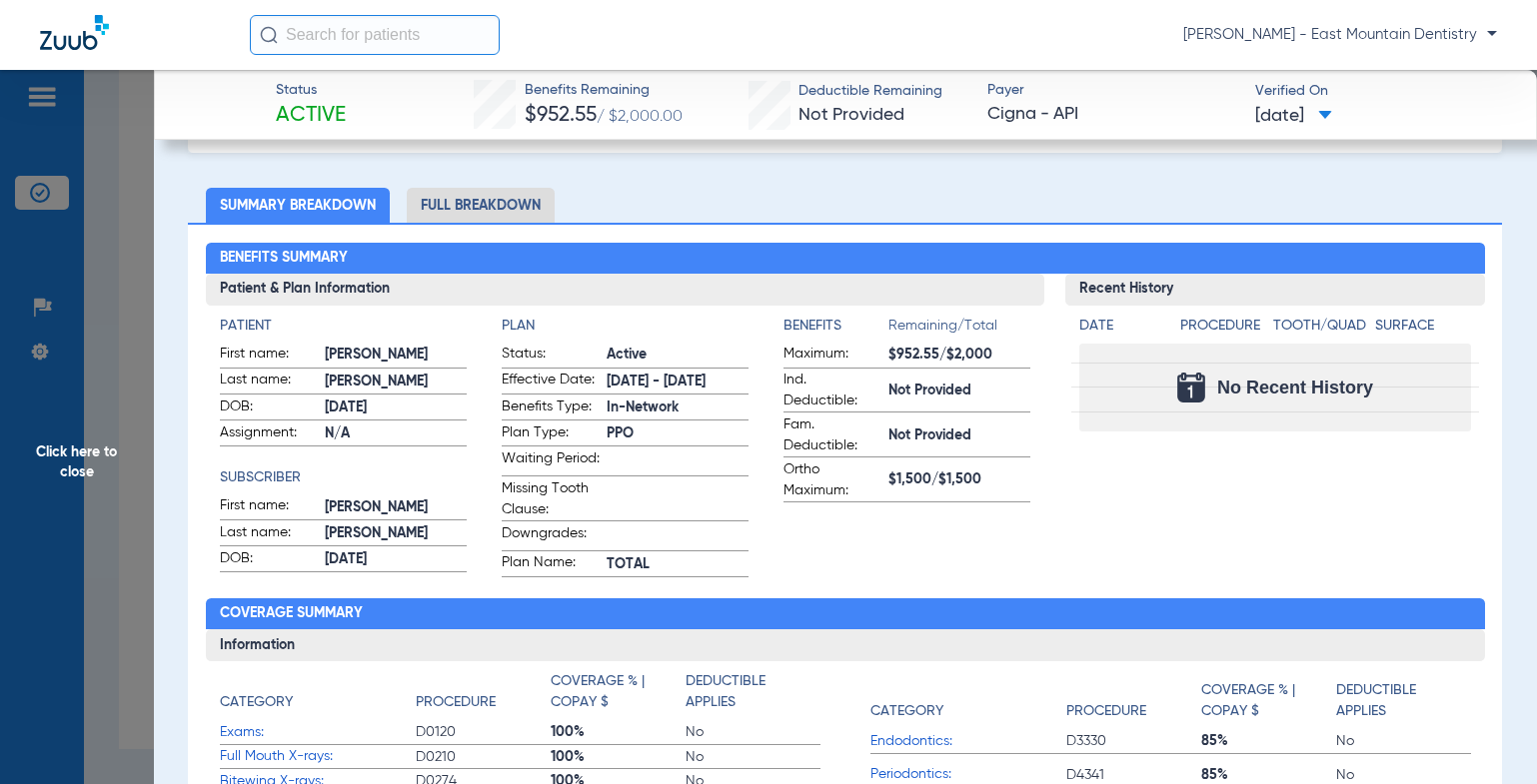 scroll, scrollTop: 0, scrollLeft: 0, axis: both 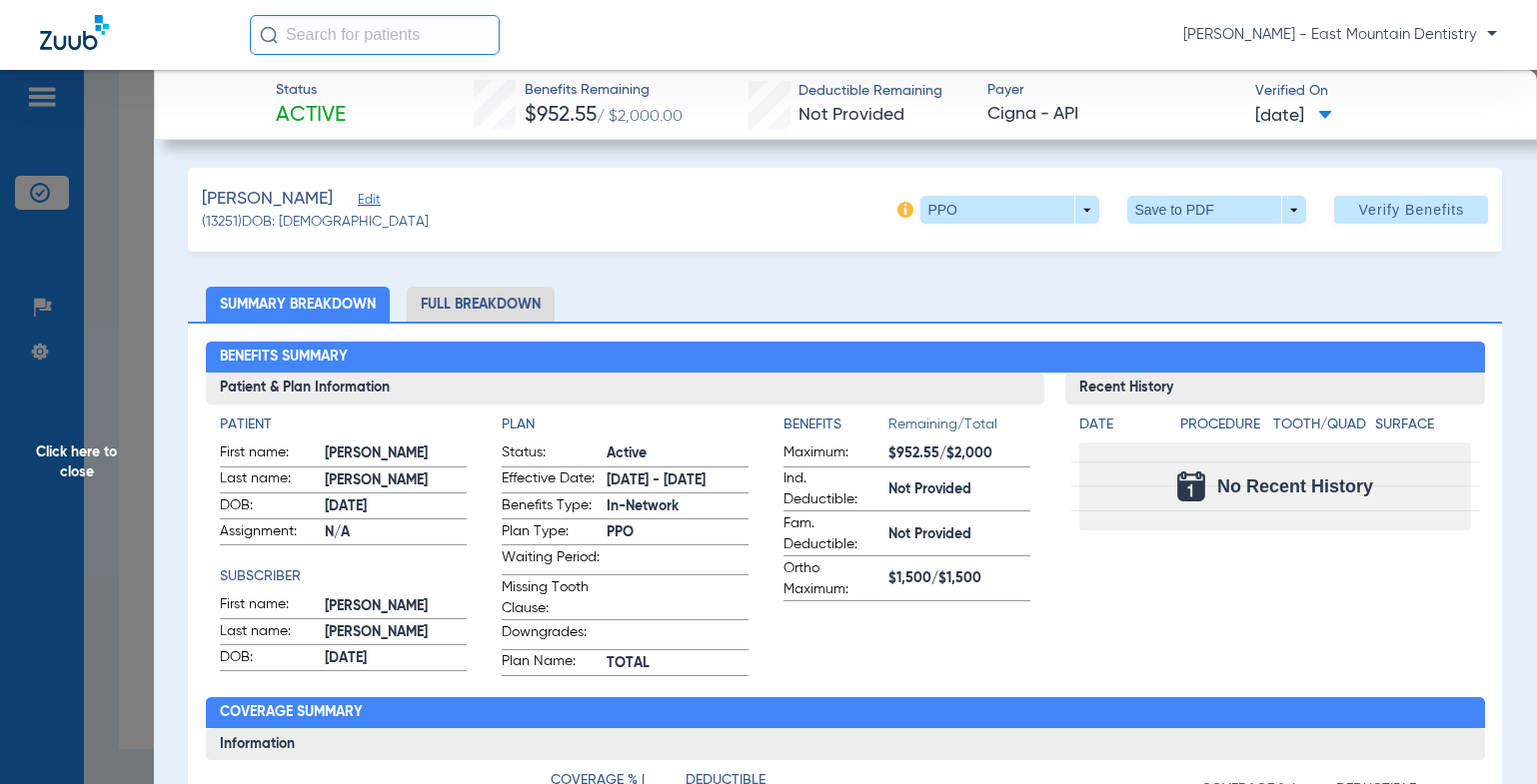 click on "Full Breakdown" 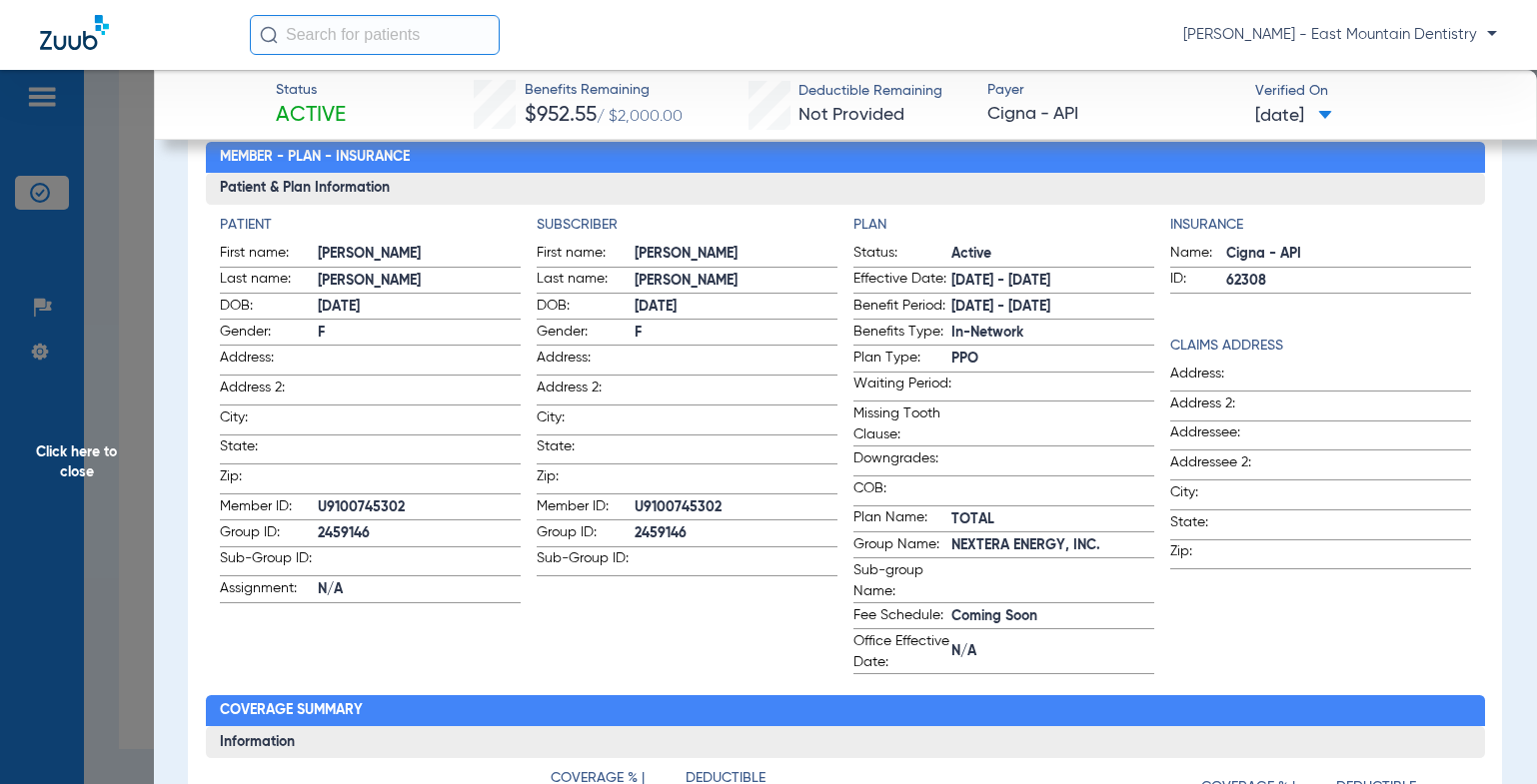 scroll, scrollTop: 0, scrollLeft: 0, axis: both 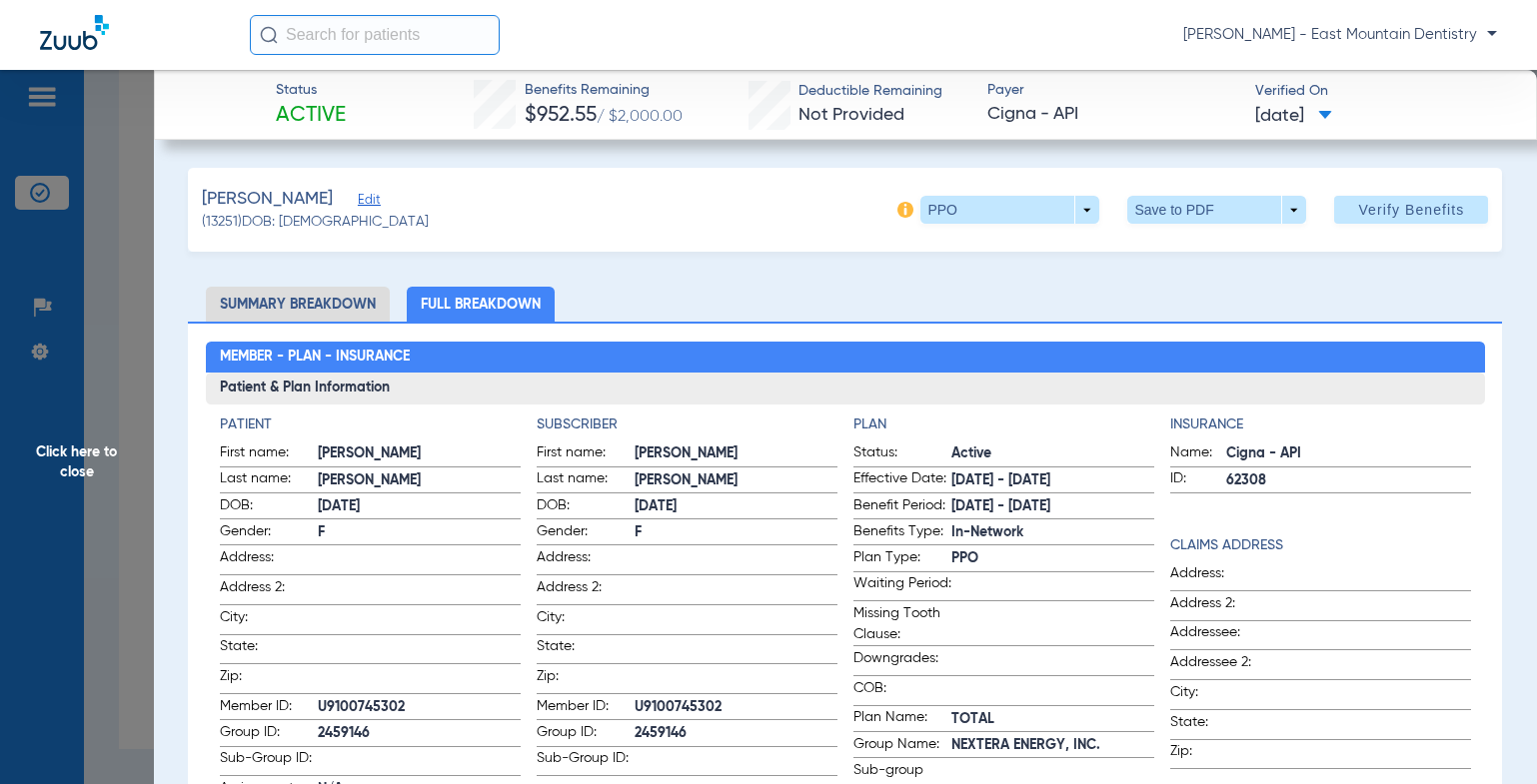 click on "Click here to close" 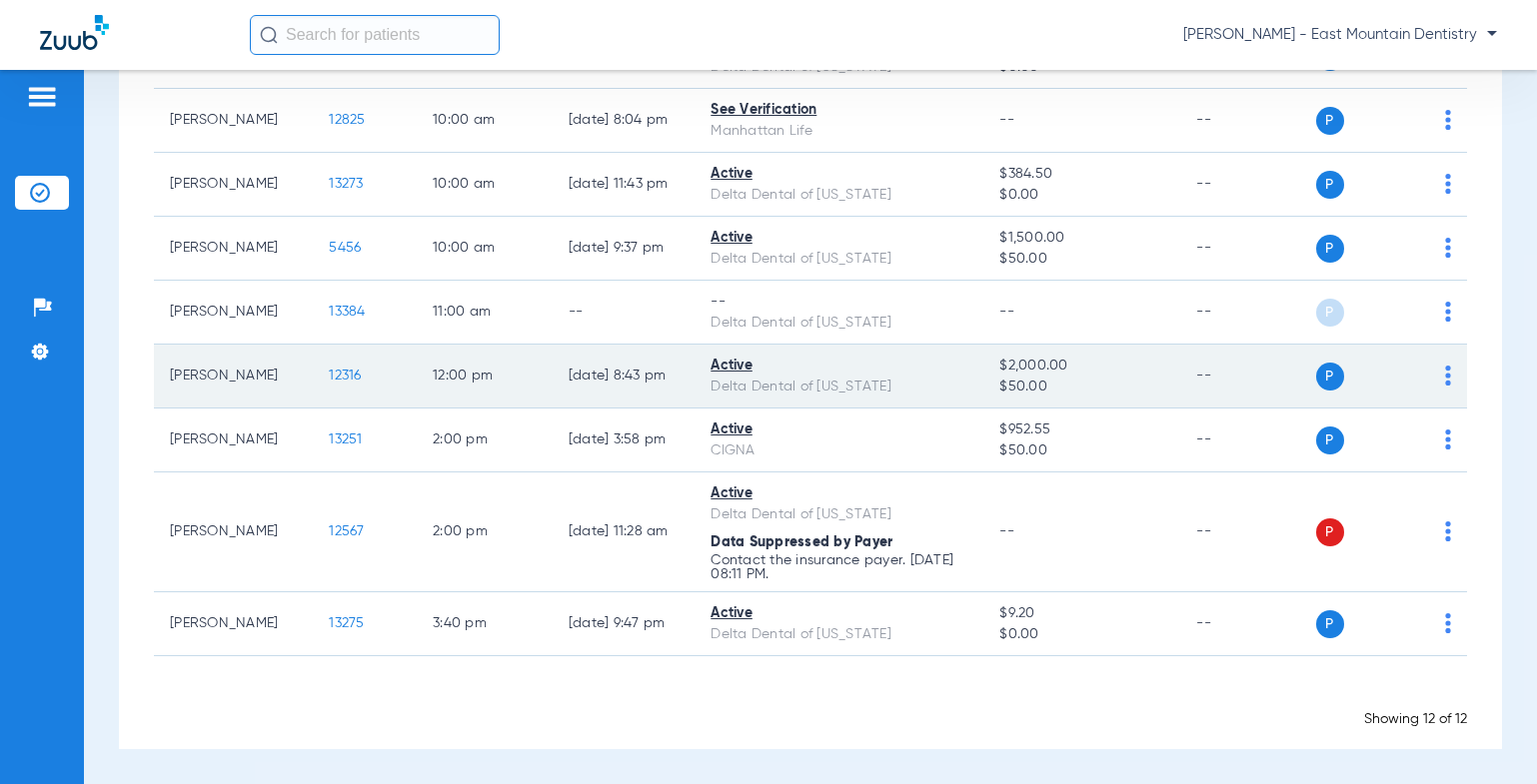 scroll, scrollTop: 398, scrollLeft: 0, axis: vertical 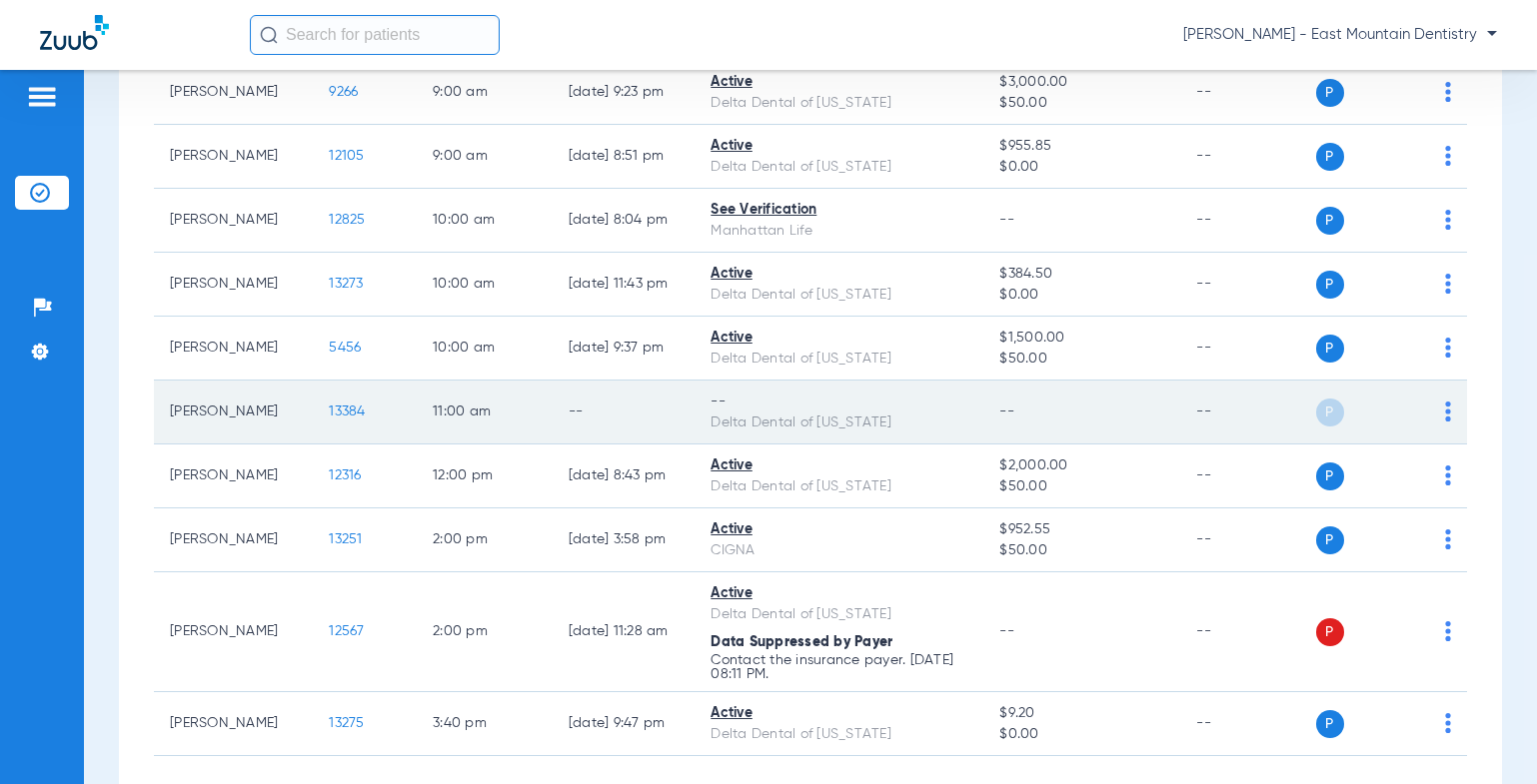 click on "13384" 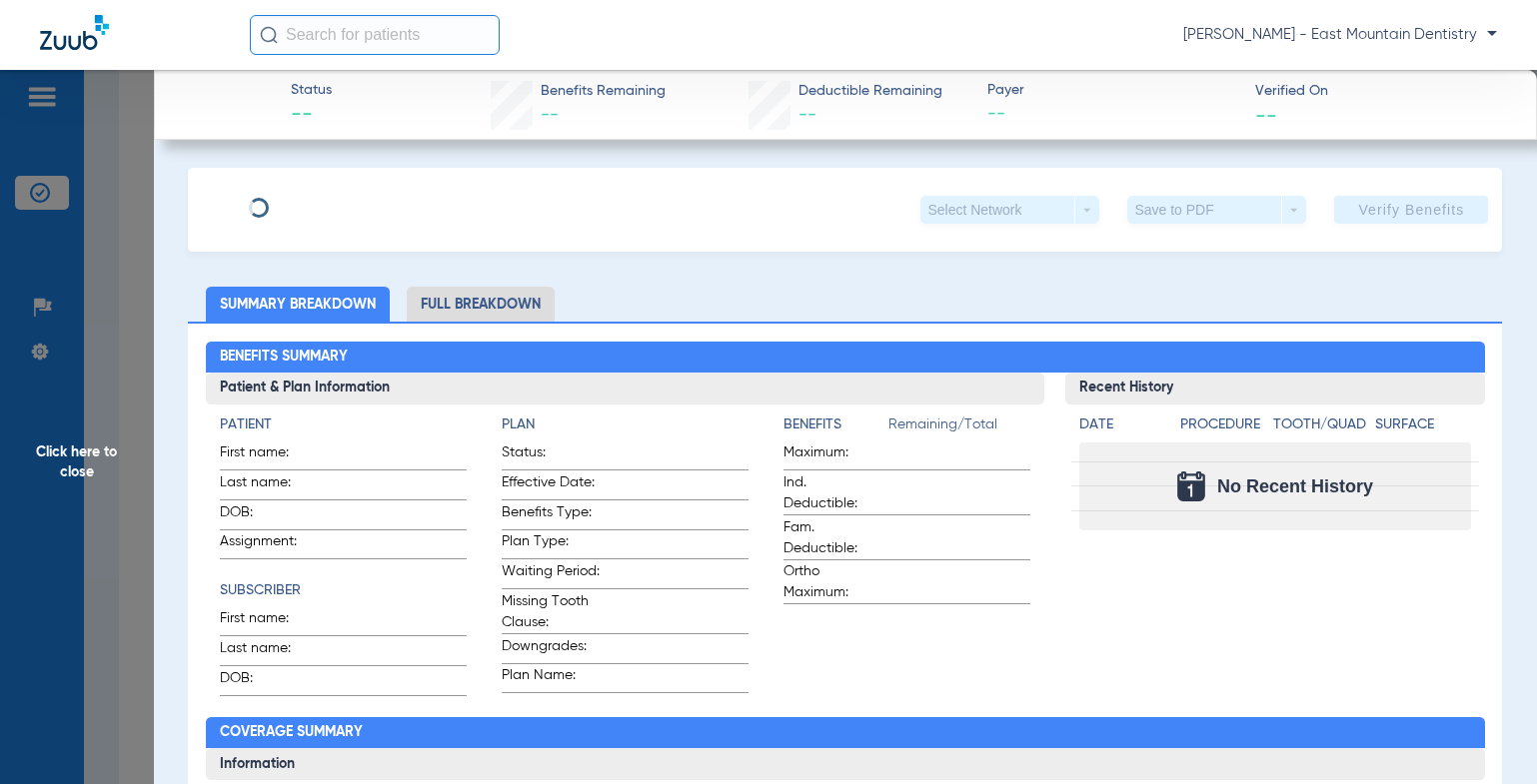 type on "Savannah" 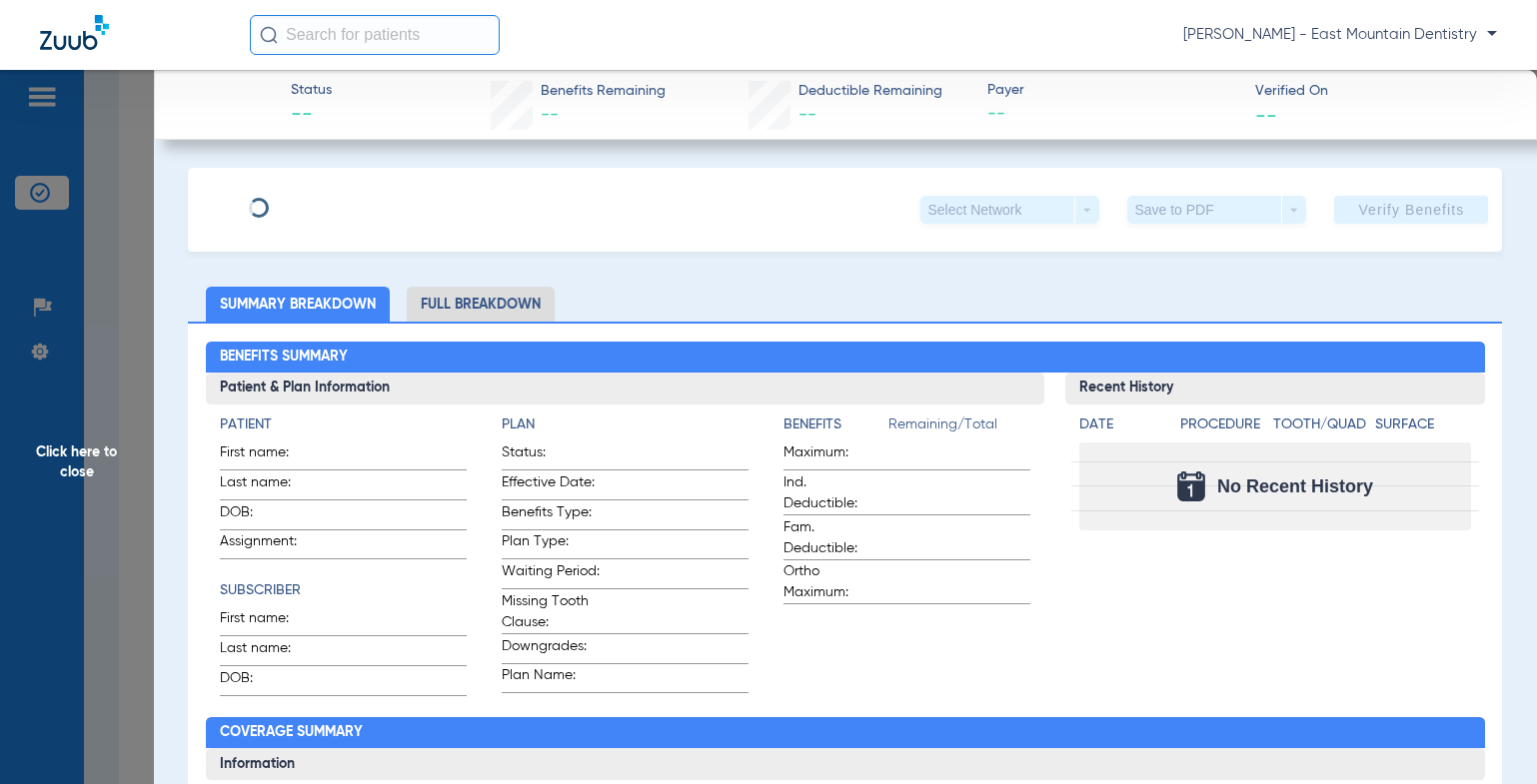 type on "Sears" 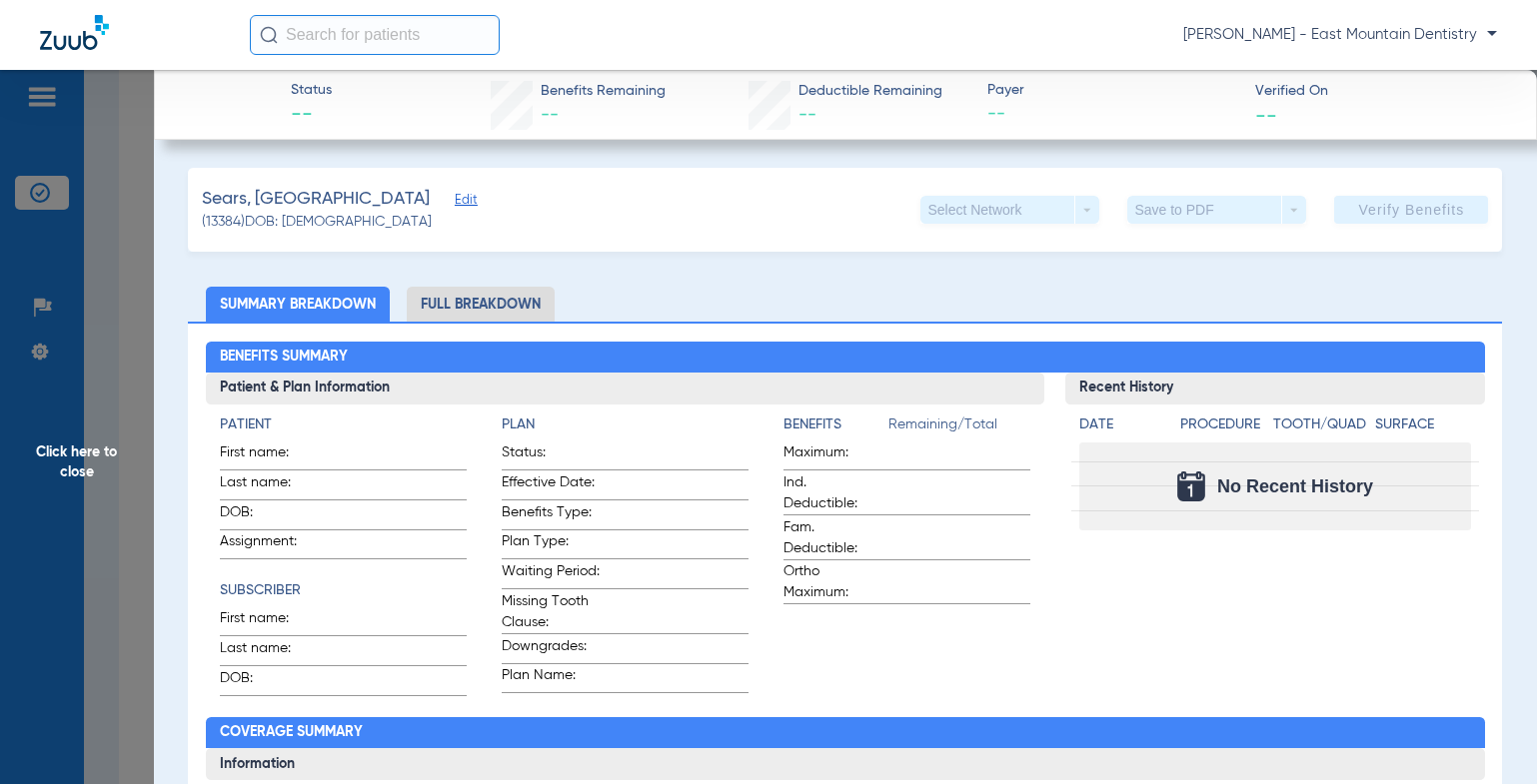 click on "Edit" 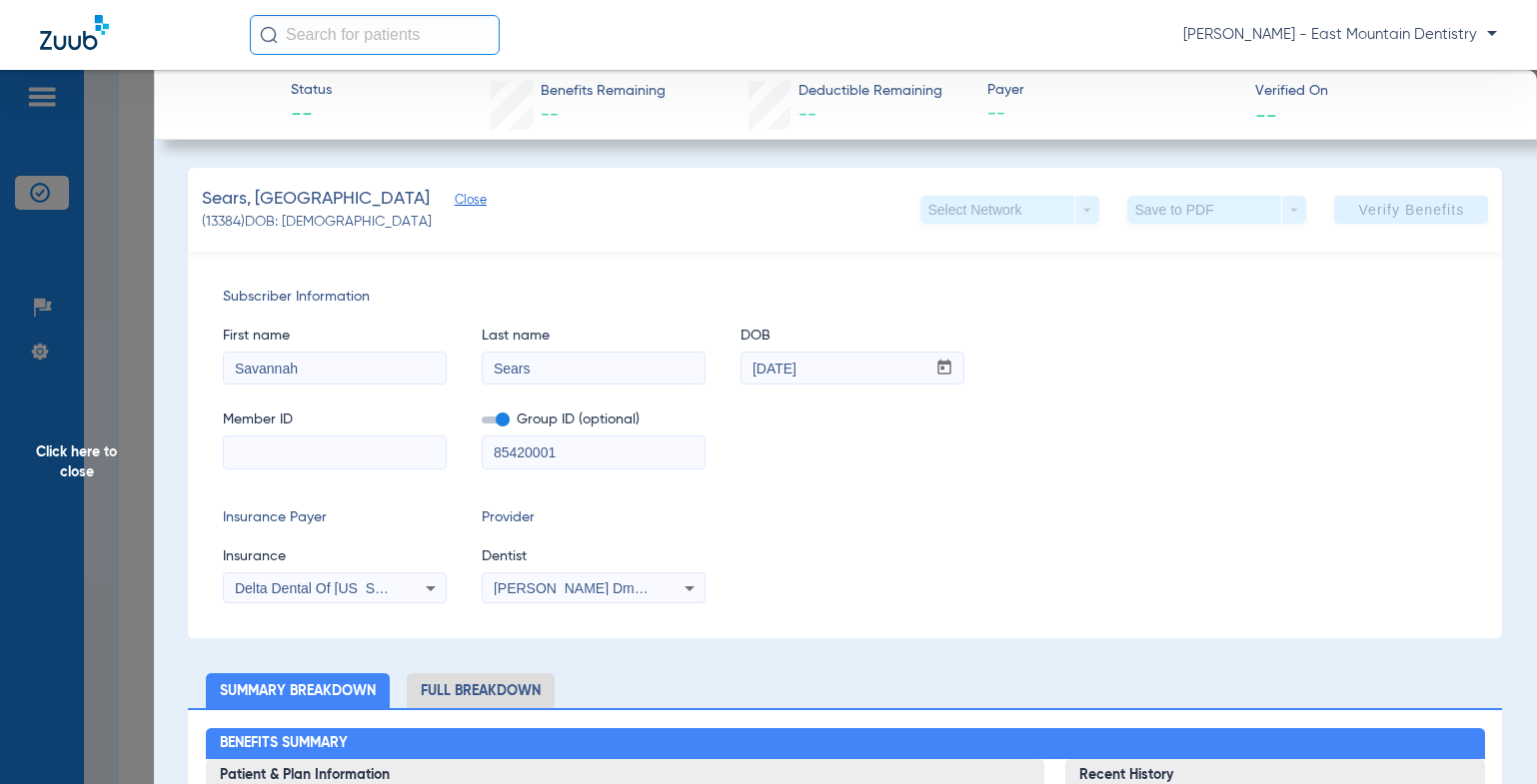 click at bounding box center (335, 452) 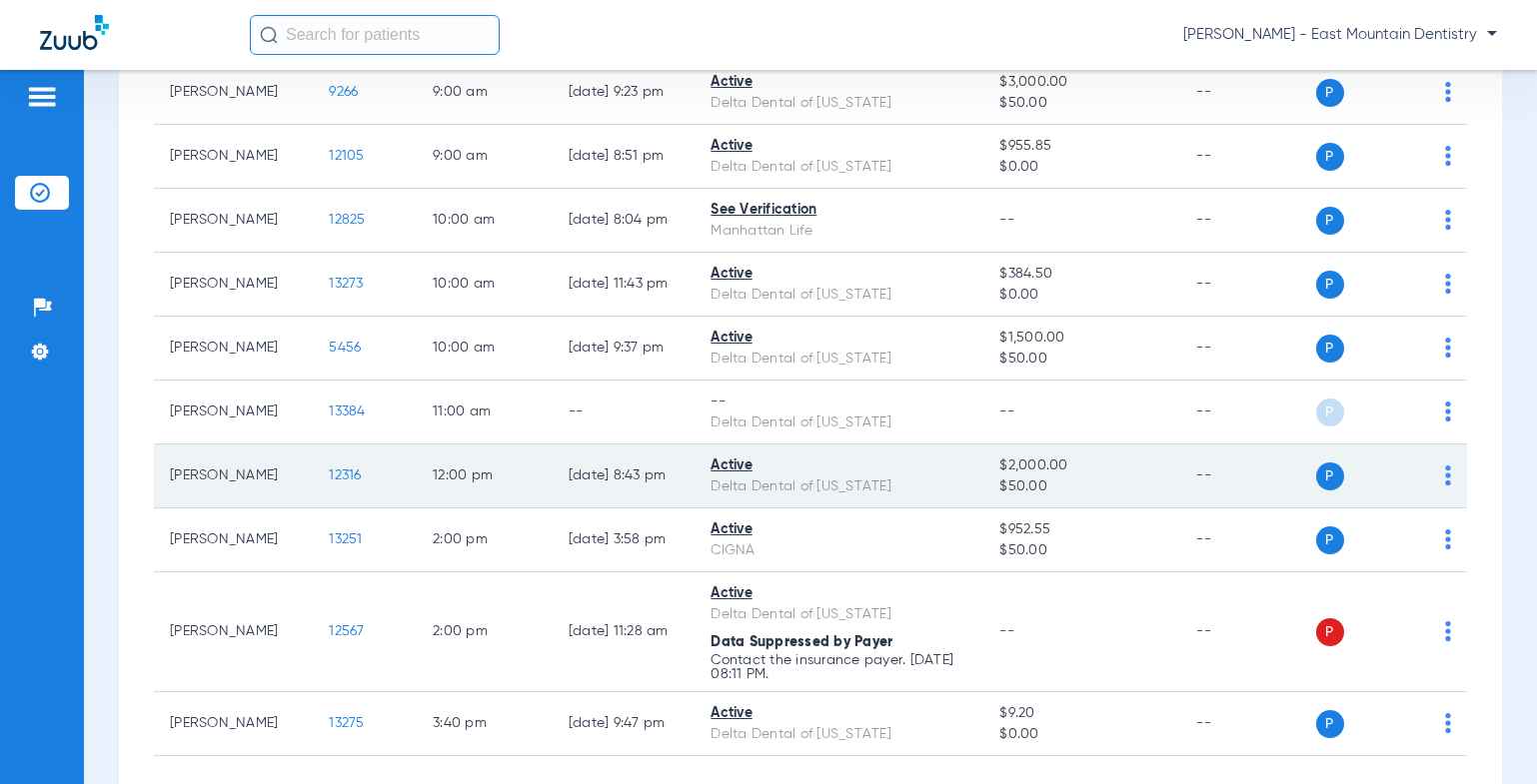 scroll, scrollTop: 498, scrollLeft: 0, axis: vertical 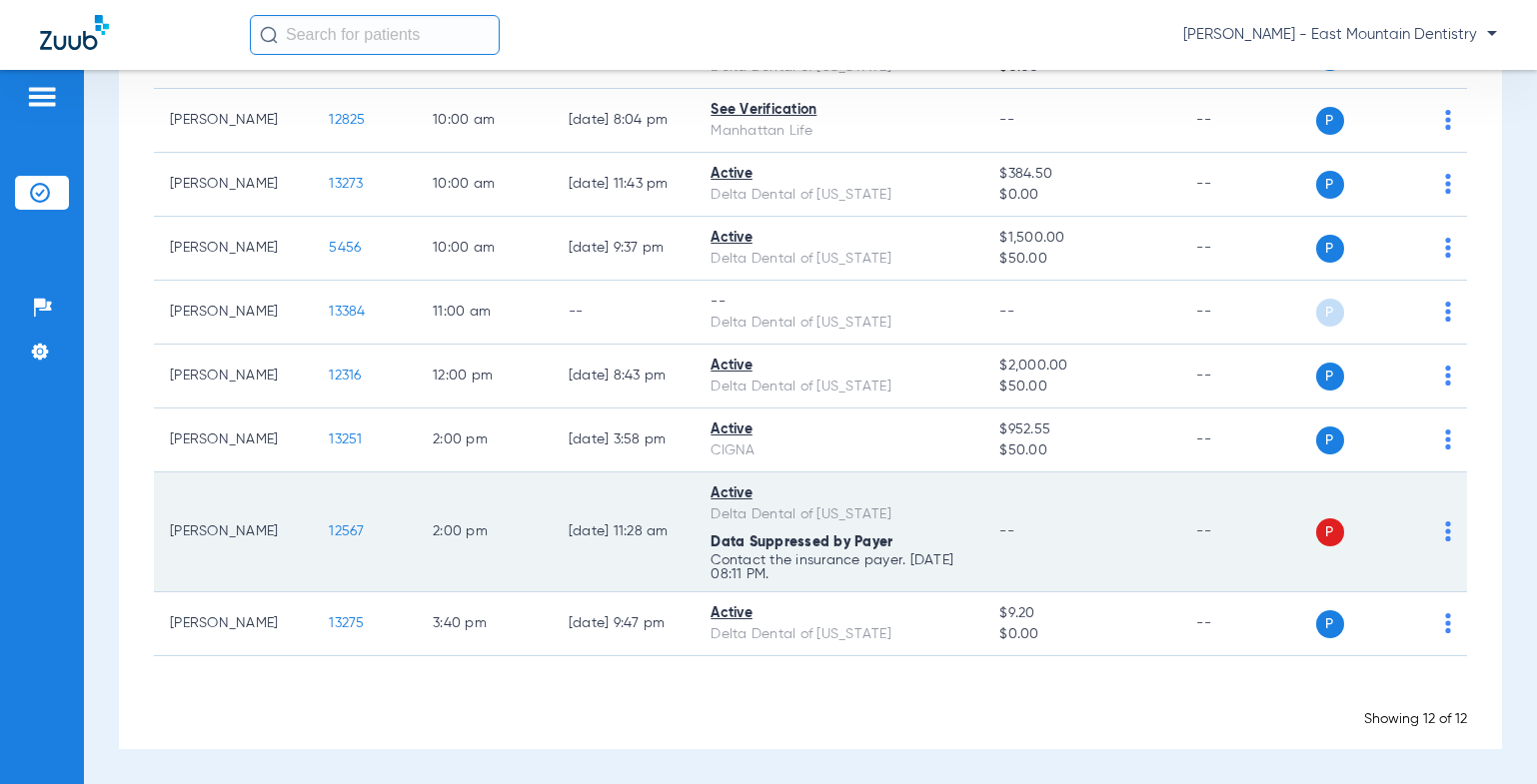 click on "P S" 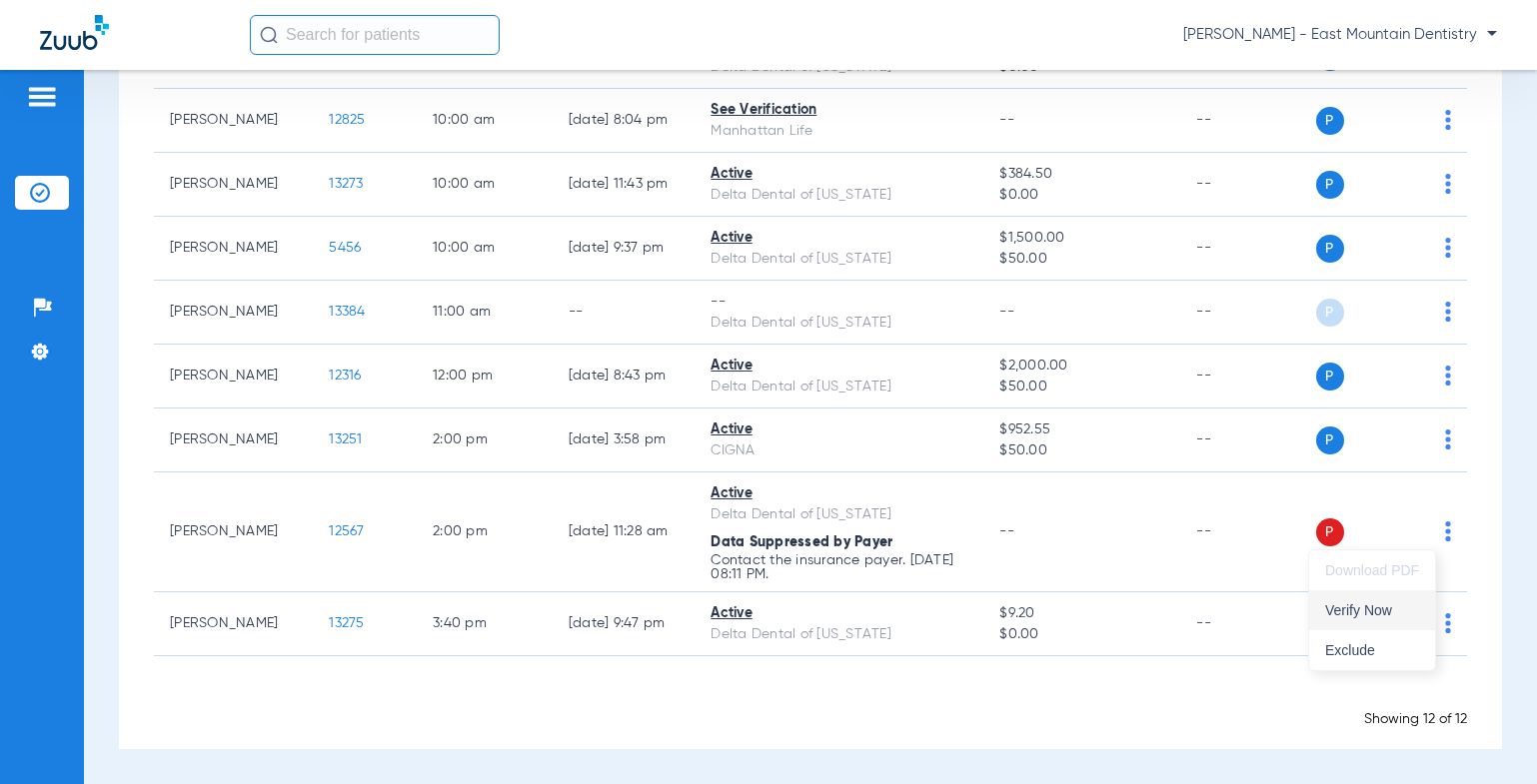 click on "Verify Now" at bounding box center (1372, 610) 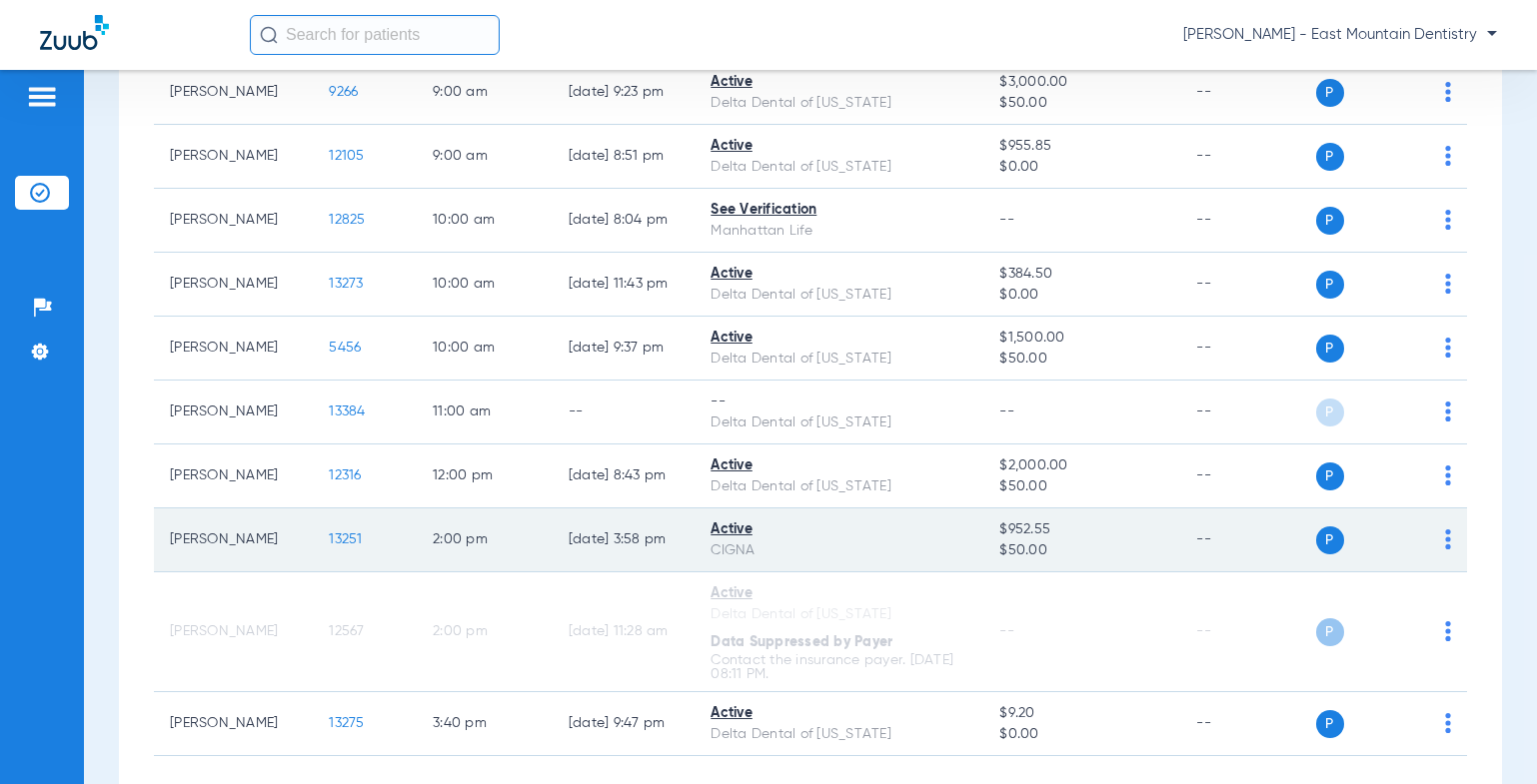 scroll, scrollTop: 498, scrollLeft: 0, axis: vertical 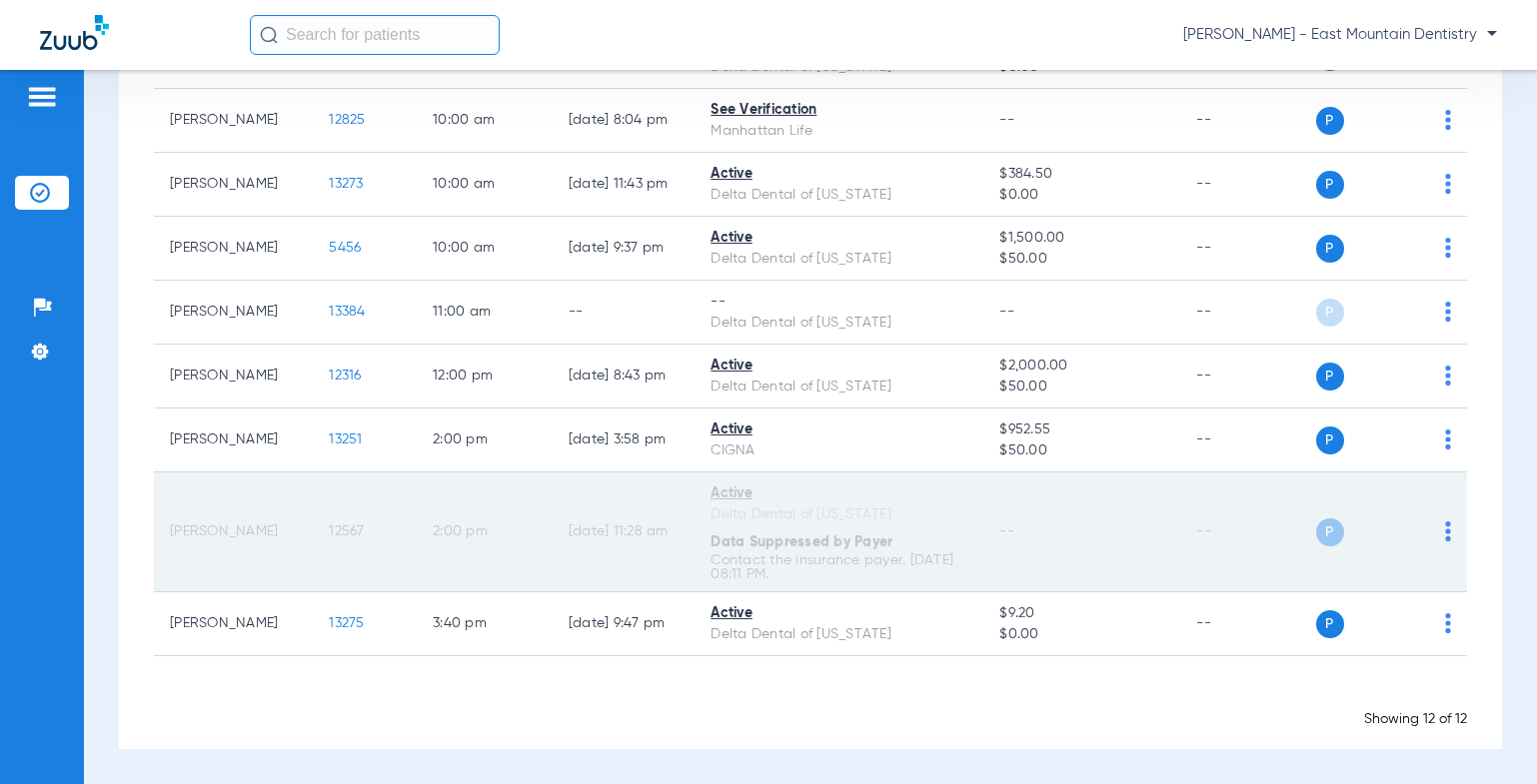 click on "12567" 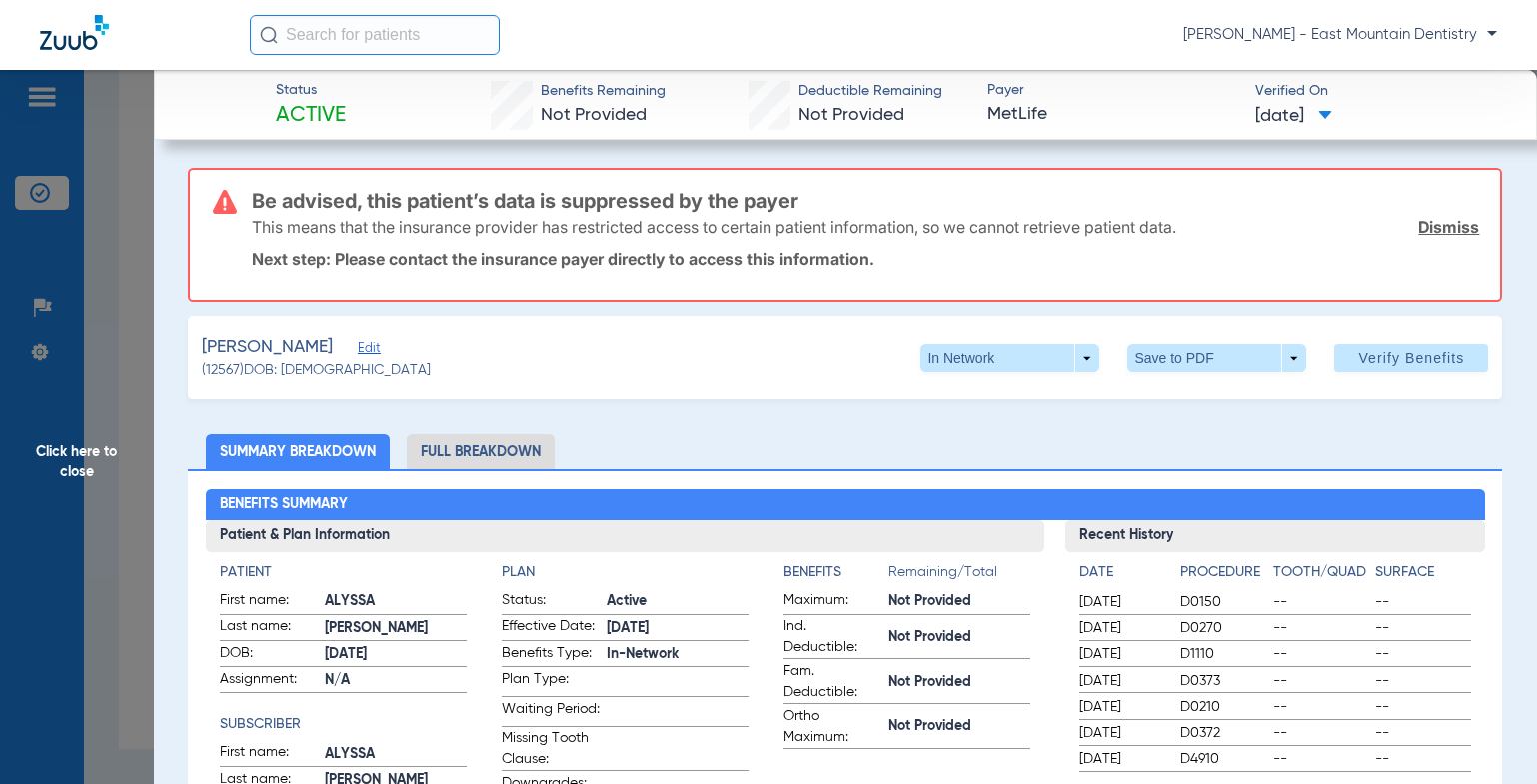 click on "Click here to close" 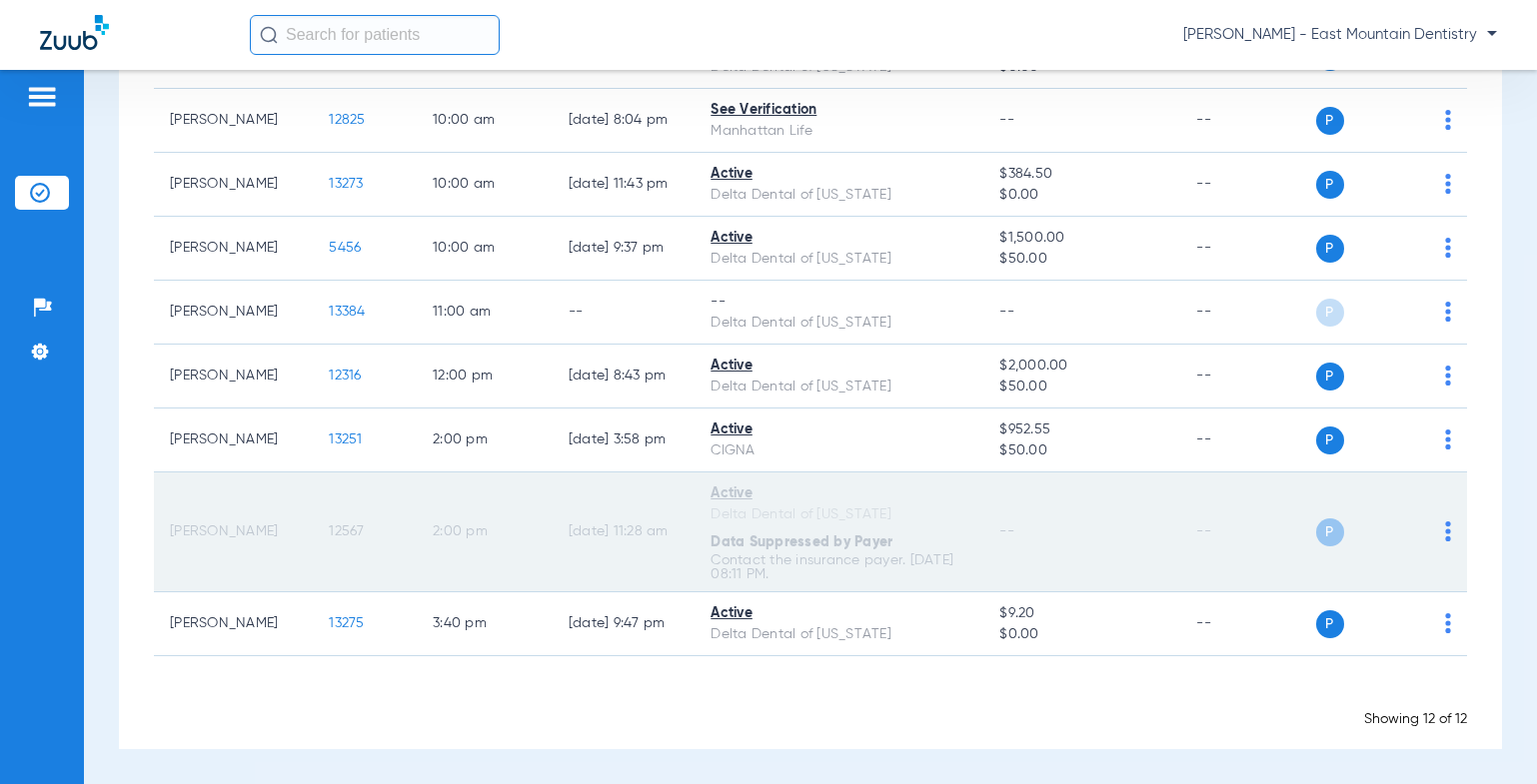 click on "12567" 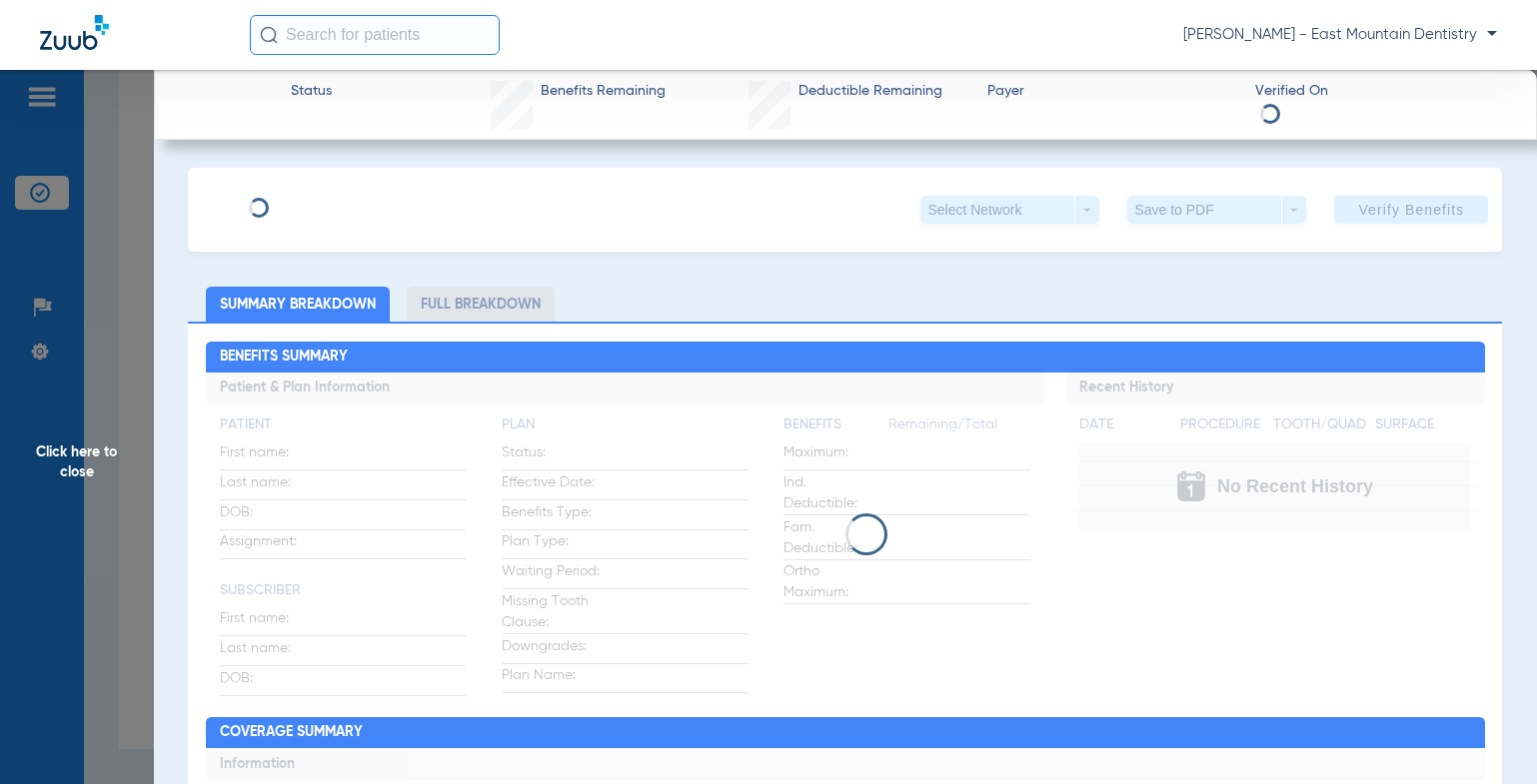 type on "Alyssa" 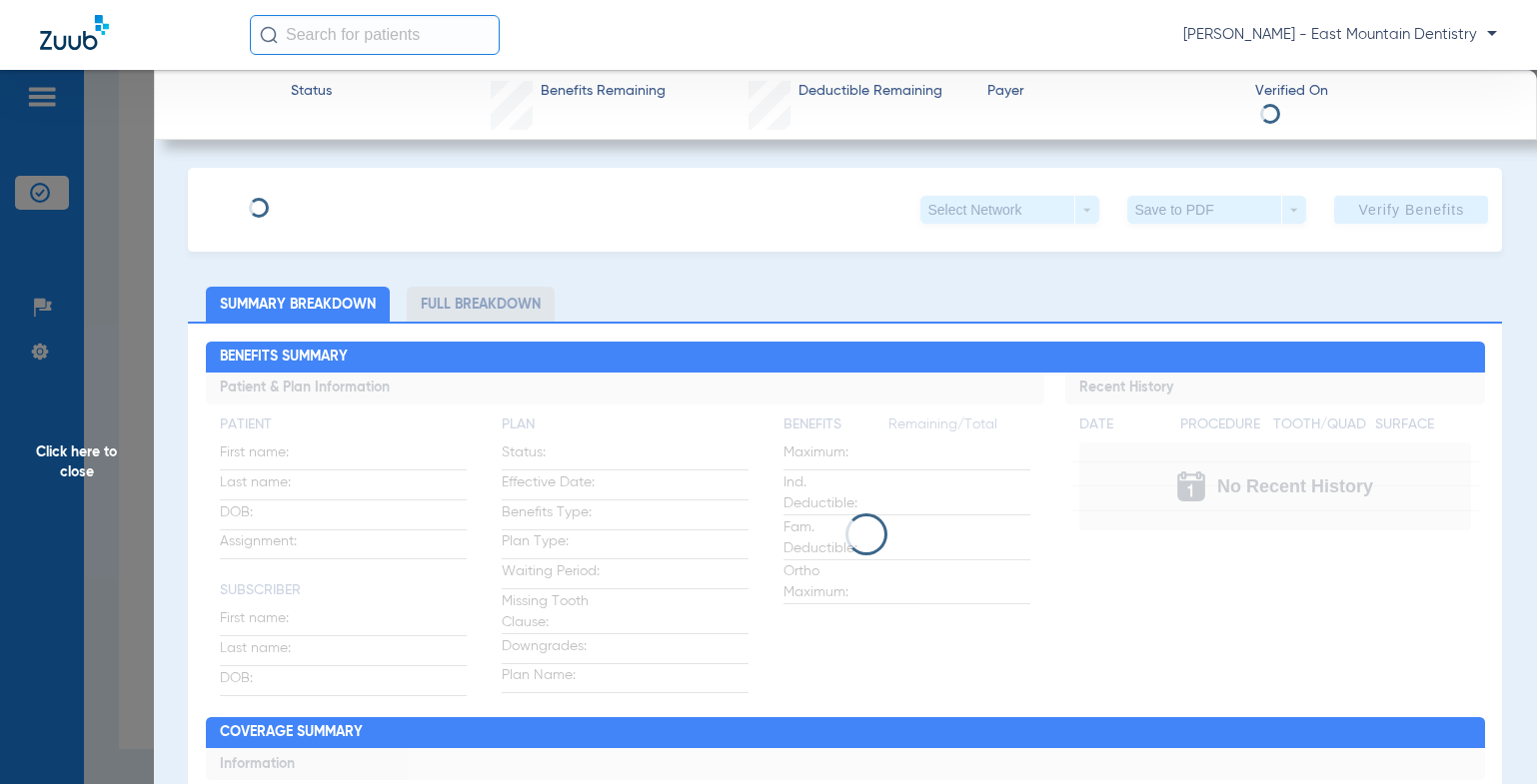 type on "638128271" 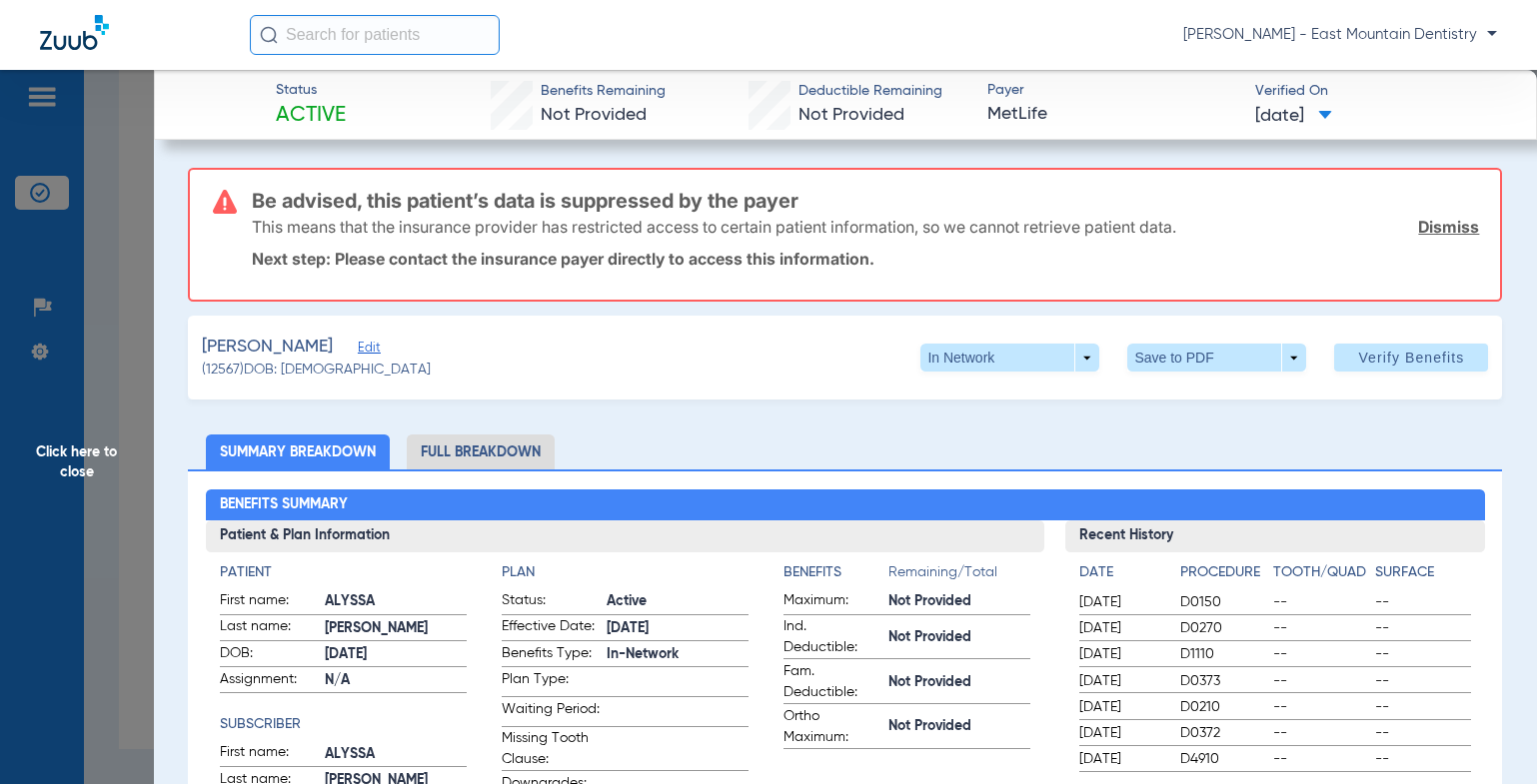 click on "(12567)   DOB: 03/02/1987" 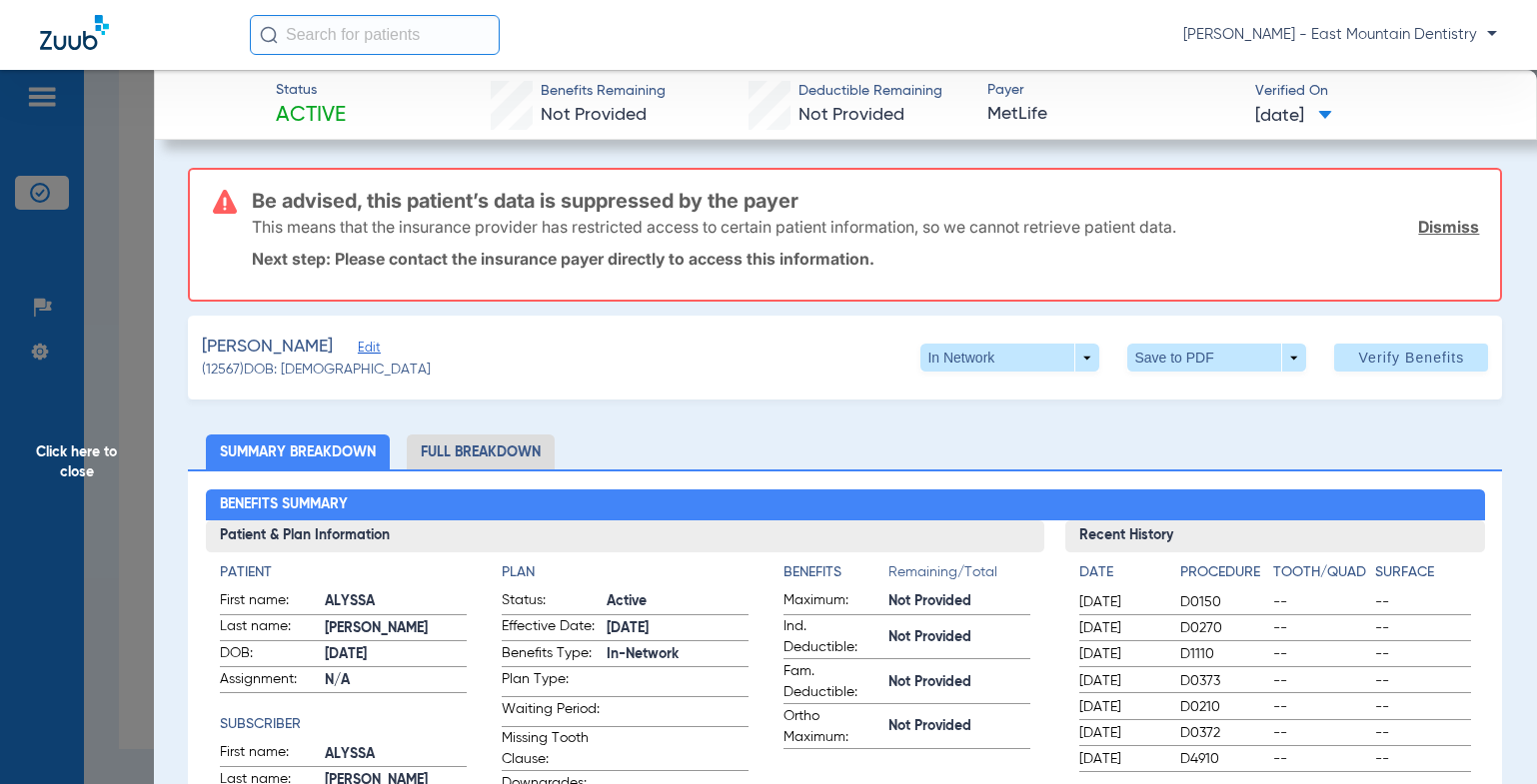 click on "Edit" 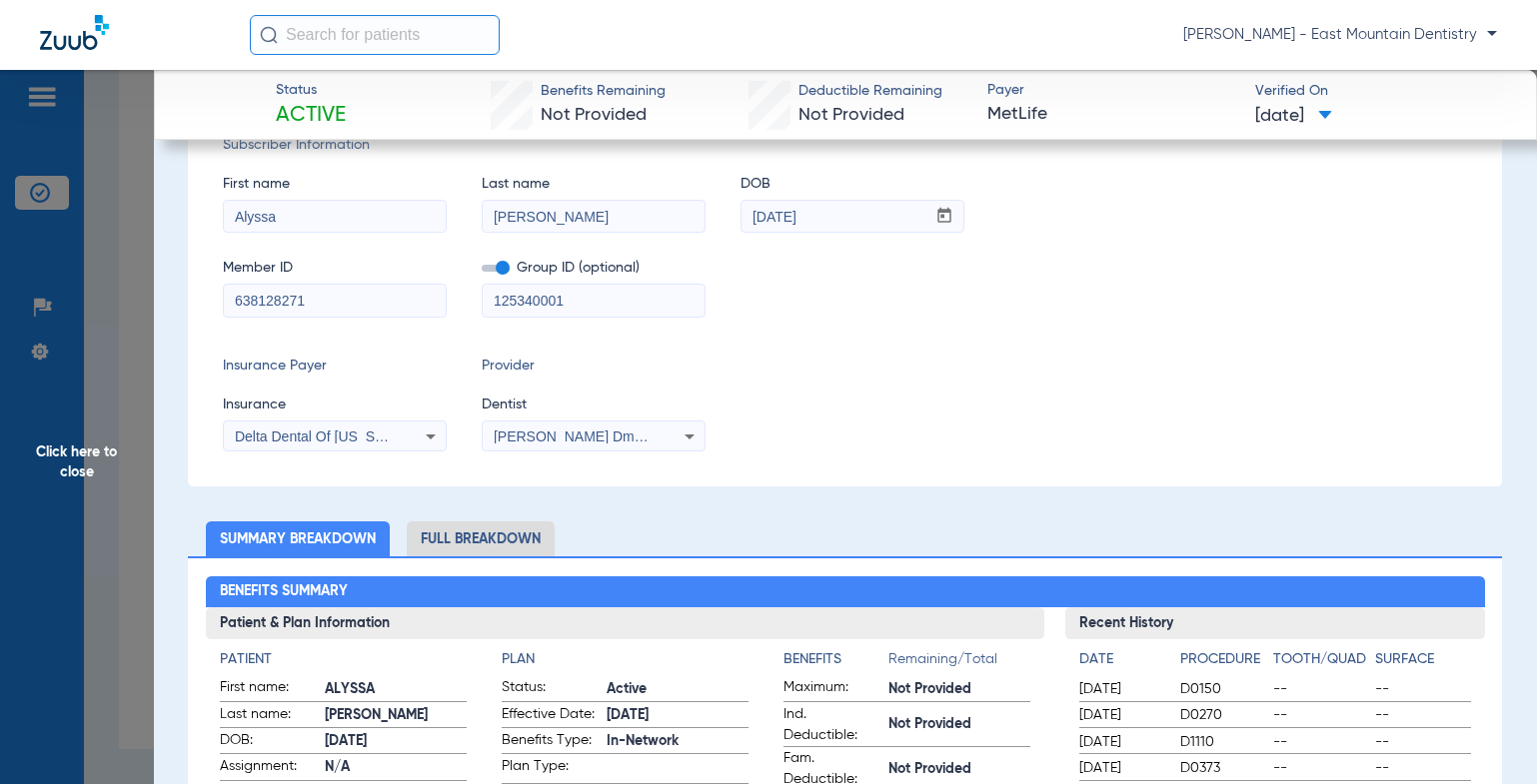 scroll, scrollTop: 0, scrollLeft: 0, axis: both 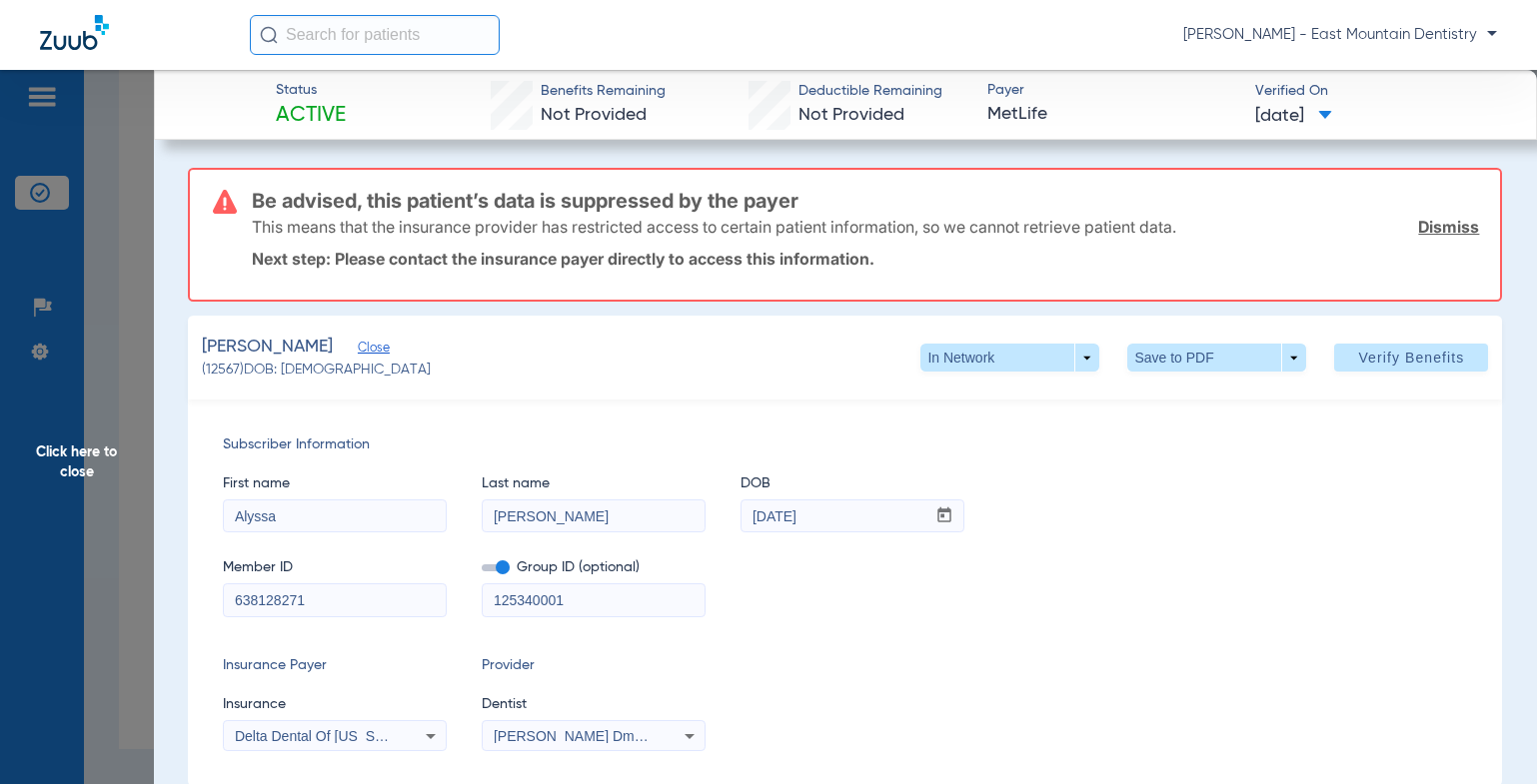 click on "Click here to close" 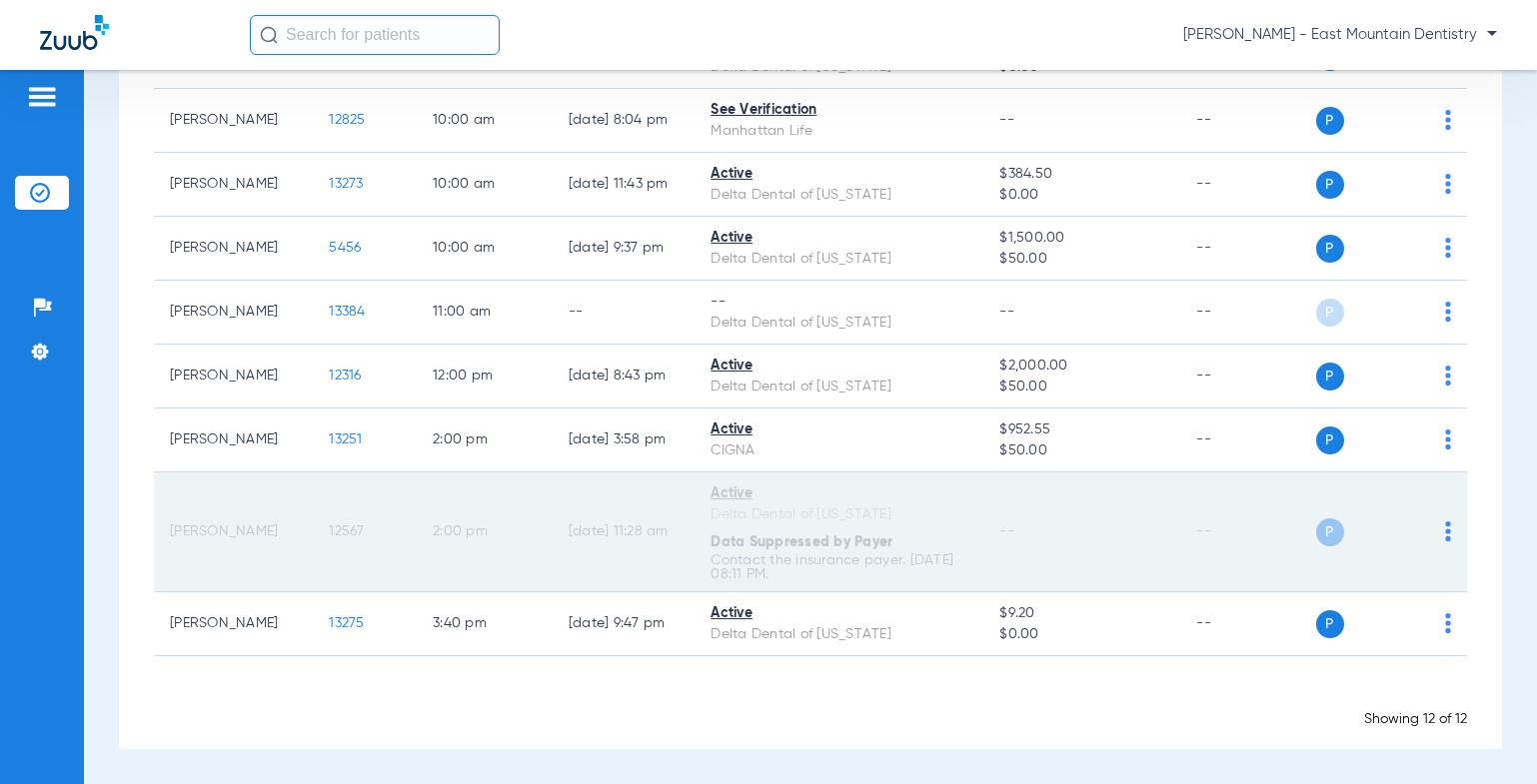 click on "12567" 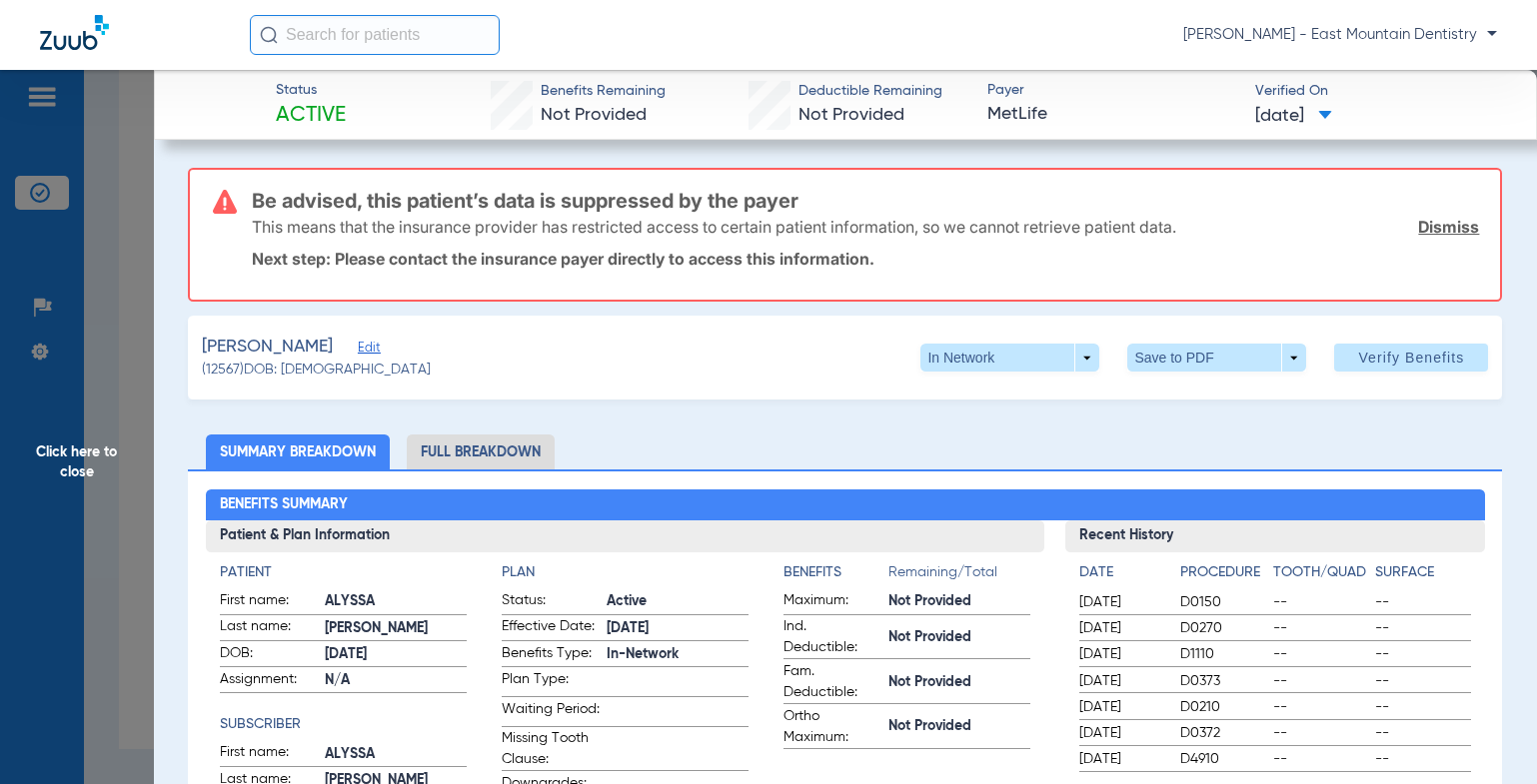 drag, startPoint x: 1237, startPoint y: 117, endPoint x: 1388, endPoint y: 124, distance: 151.16216 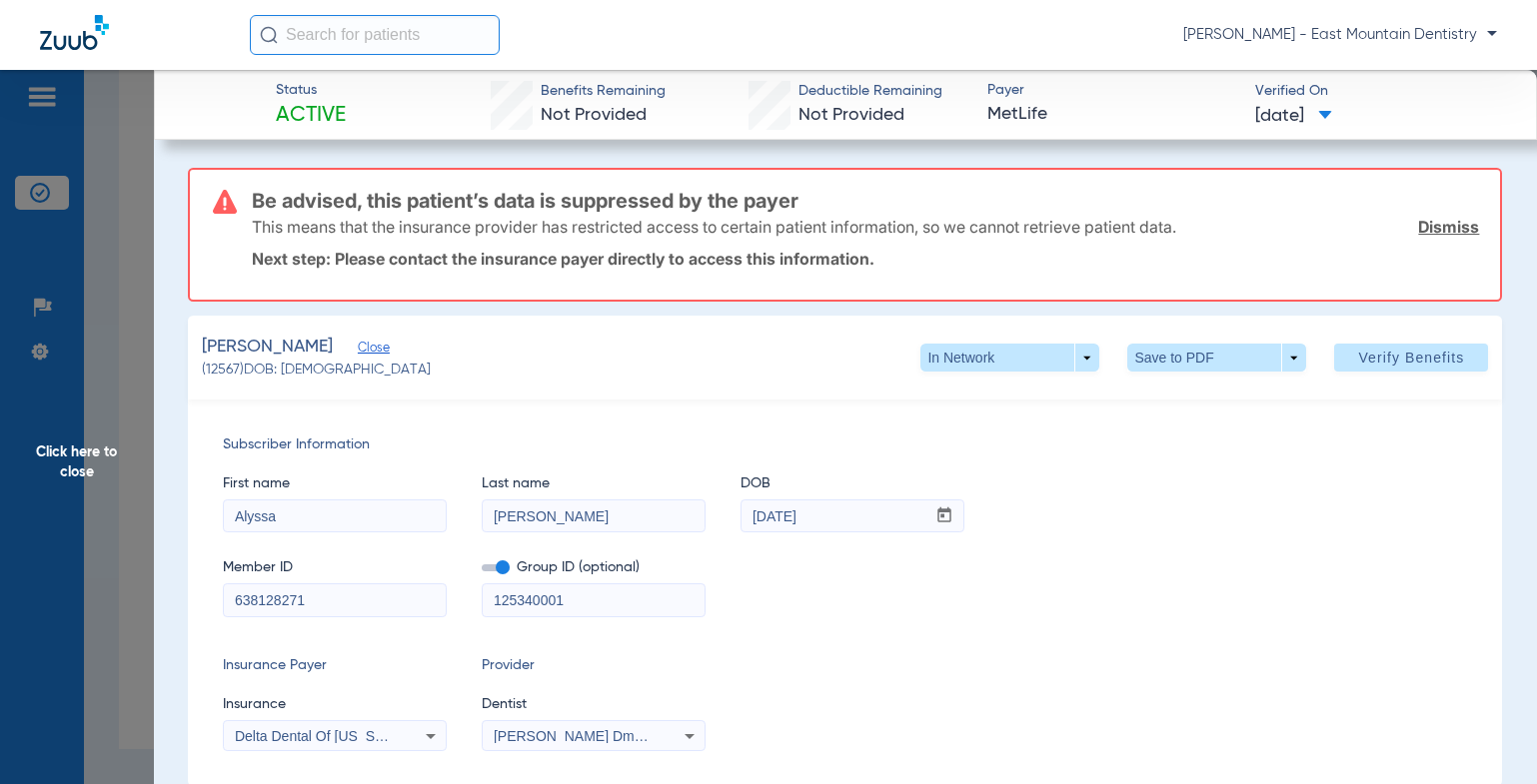 scroll, scrollTop: 100, scrollLeft: 0, axis: vertical 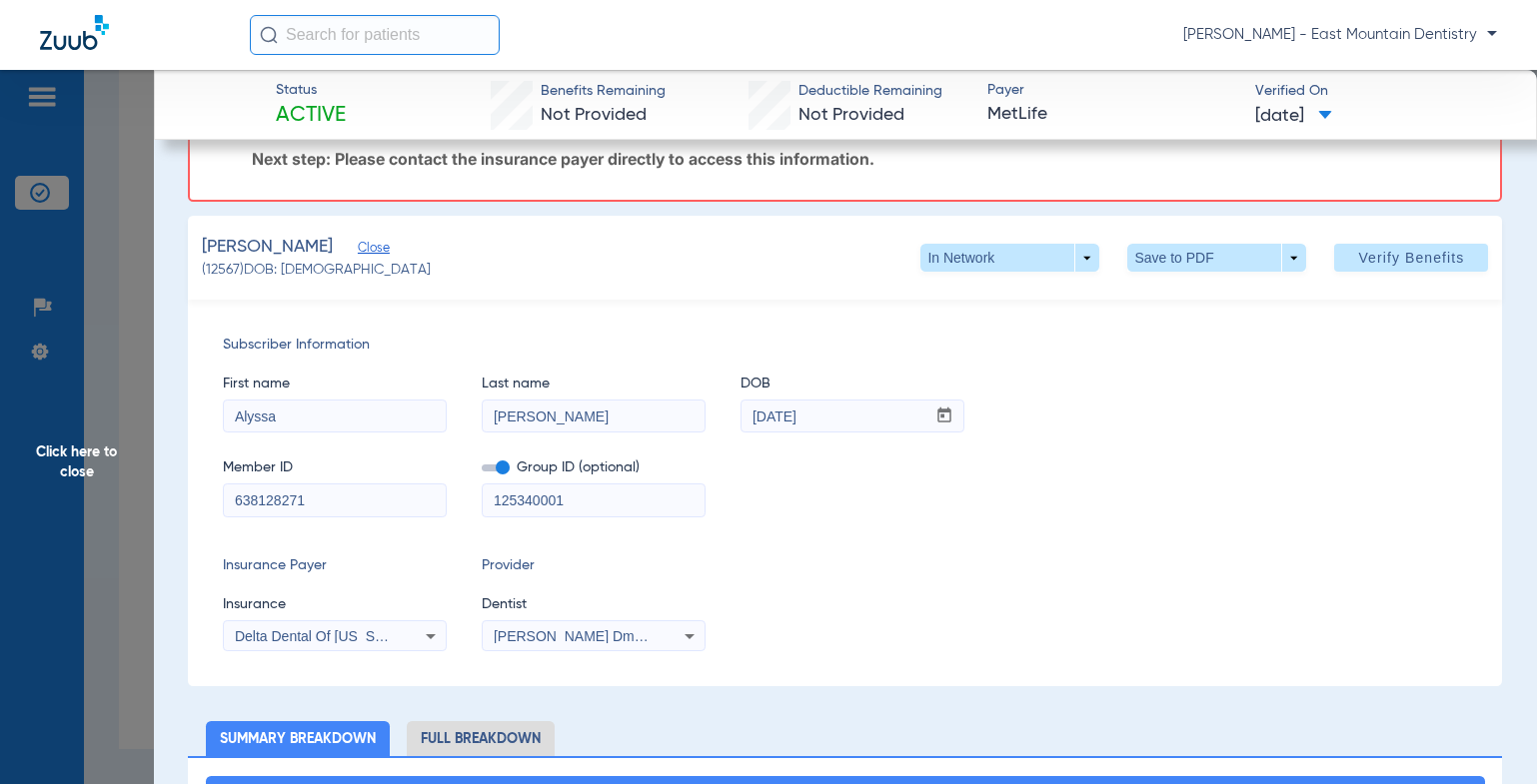 click on "Click here to close" 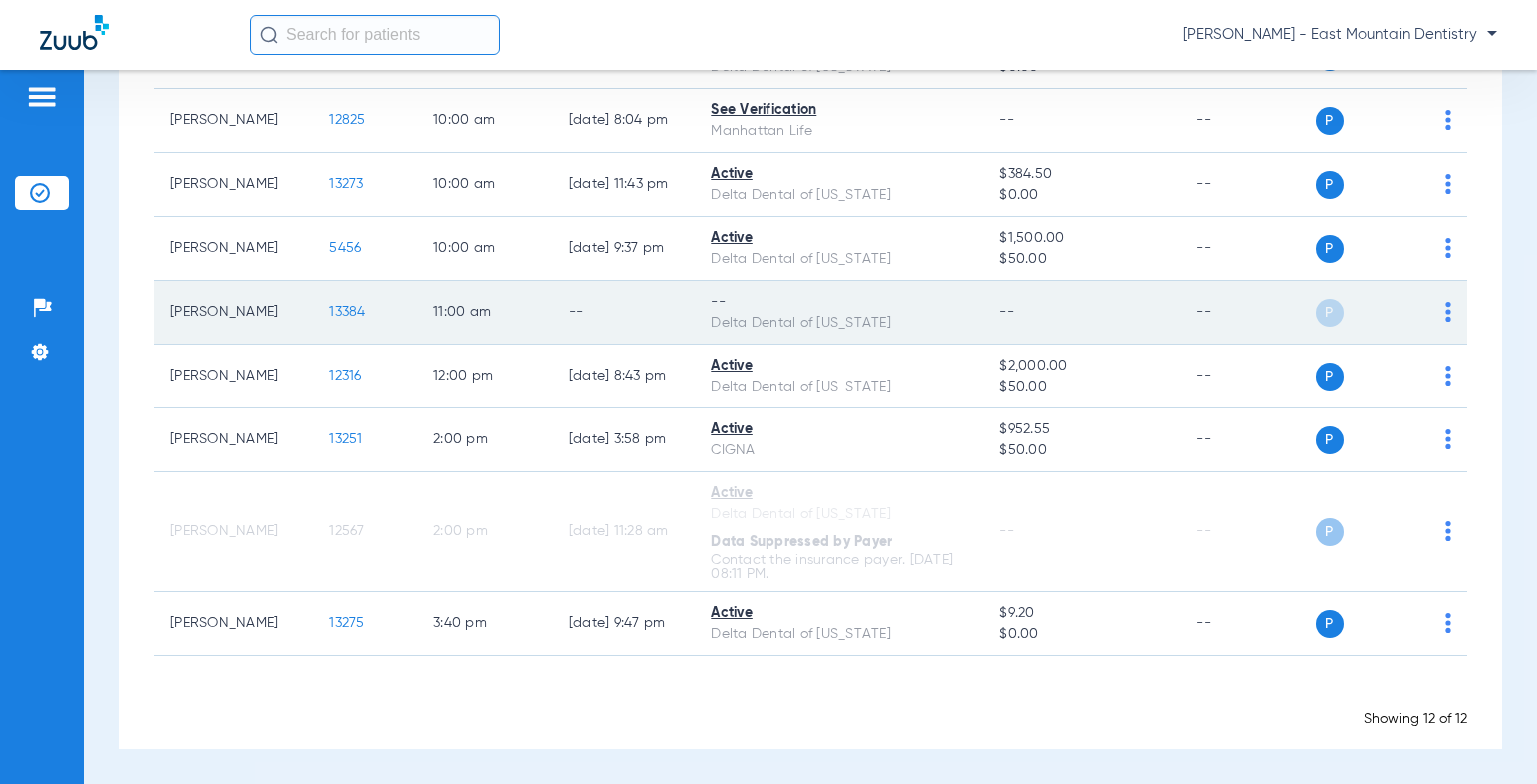 click on "13384" 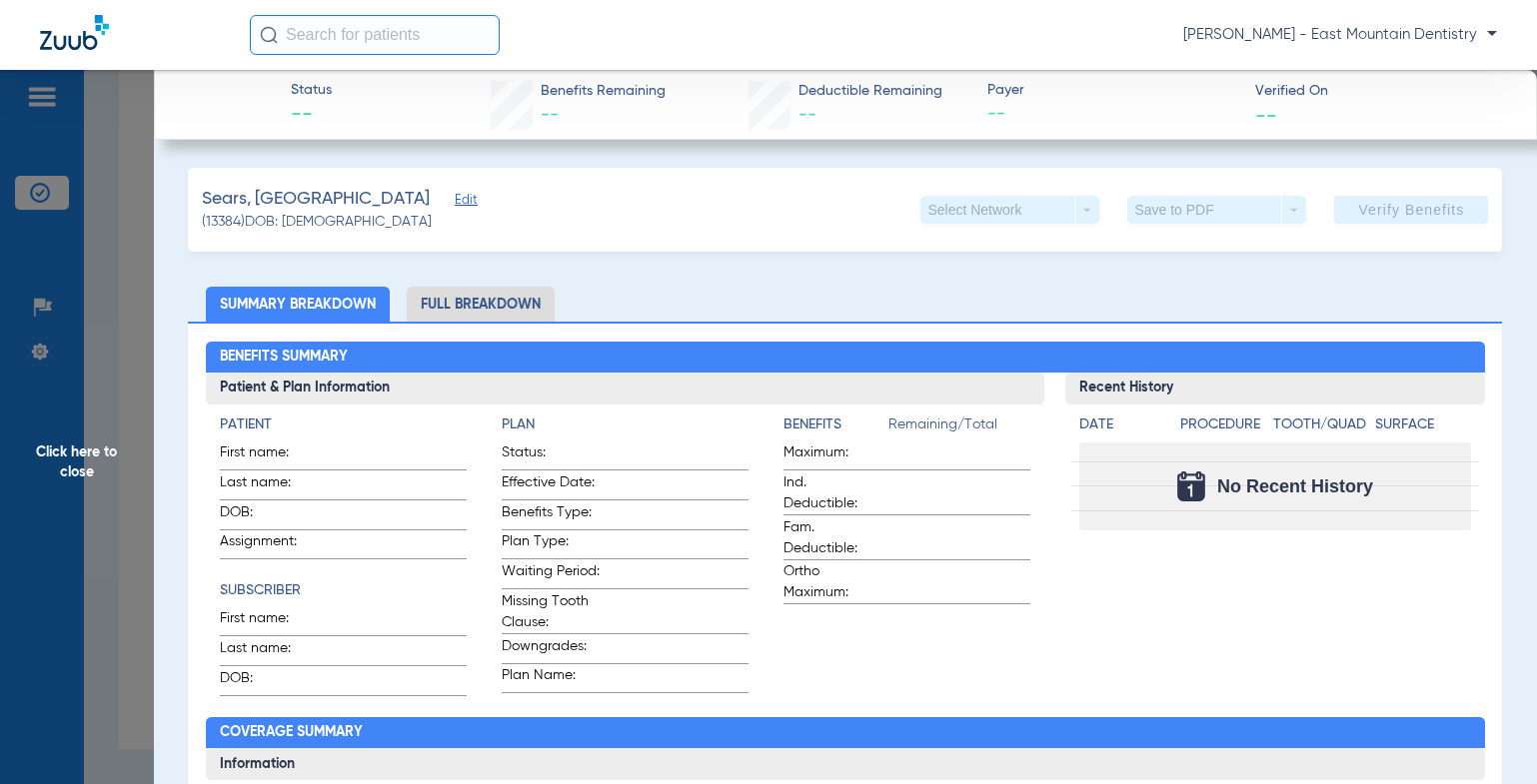 click on "Edit" 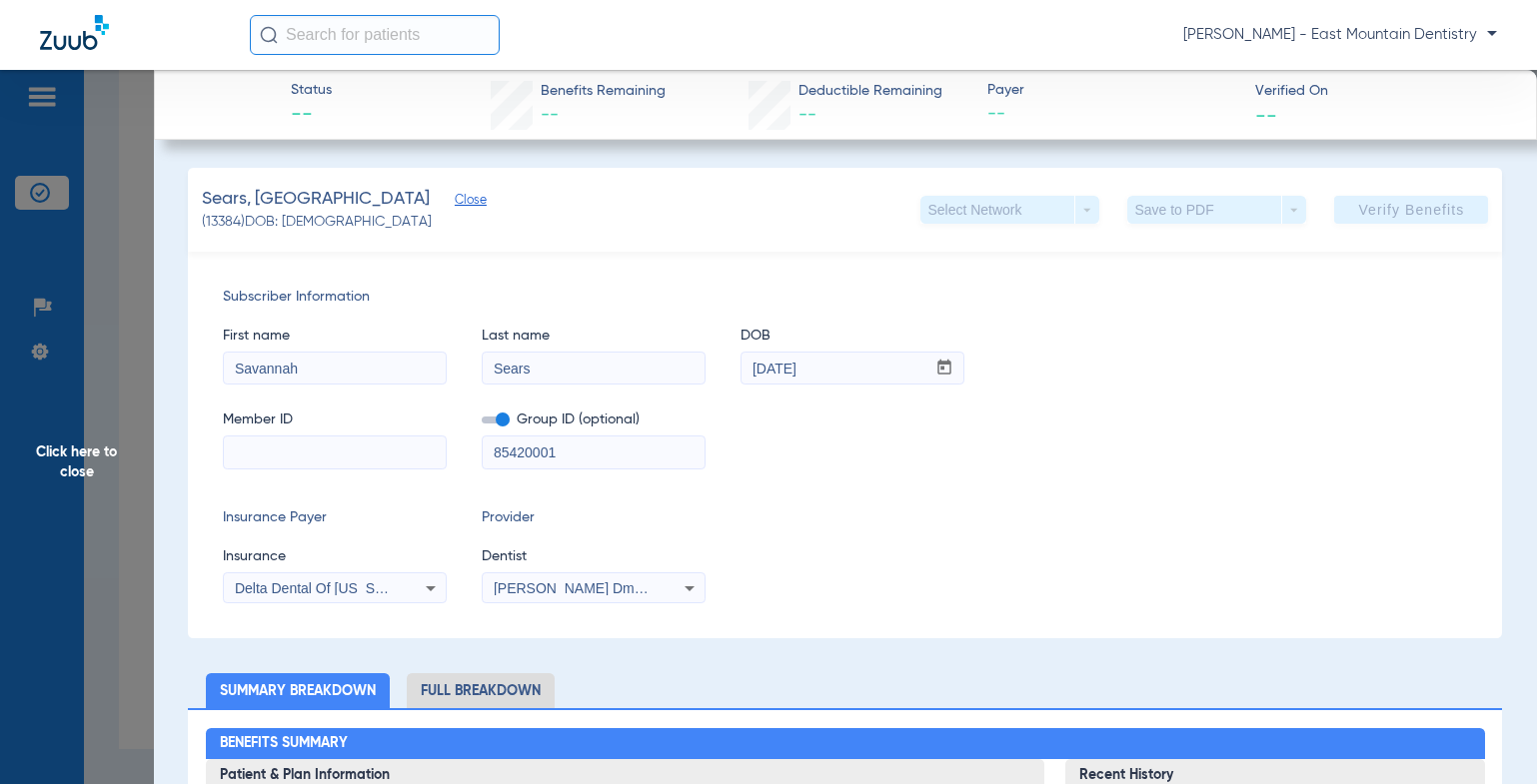 click on "Status --  Benefits Remaining   --   Deductible Remaining   --  Payer --  Verified On
--   Sears, Savannah   Close   (13384)   DOB: 11/06/1997   Select Network  arrow_drop_down  Save to PDF  arrow_drop_down  Verify Benefits   Subscriber Information   First name  Savannah  Last name  Sears  DOB  mm / dd / yyyy 11/06/1997  Member ID   Group ID (optional)  85420001  Insurance Payer   Insurance
Delta Dental Of New Mexico  Provider   Dentist
Aleksey Kozlov Dmd  1124513288  Summary Breakdown   Full Breakdown  Benefits Summary Patient & Plan Information Patient First name:    Last name:    DOB:    Assignment:    Subscriber First name:    Last name:    DOB:    Plan Status:    Effective Date:    Benefits Type:    Plan Type:    Waiting Period:    Missing Tooth Clause:    Downgrades:    Plan Name:    Benefits  Remaining/Total  Maximum:    Ind. Deductible:    Fam. Deductible:    Ortho Maximum:    Recent History Date Procedure Tooth/Quad Surface  No Recent History  Coverage Summary Information No data available." 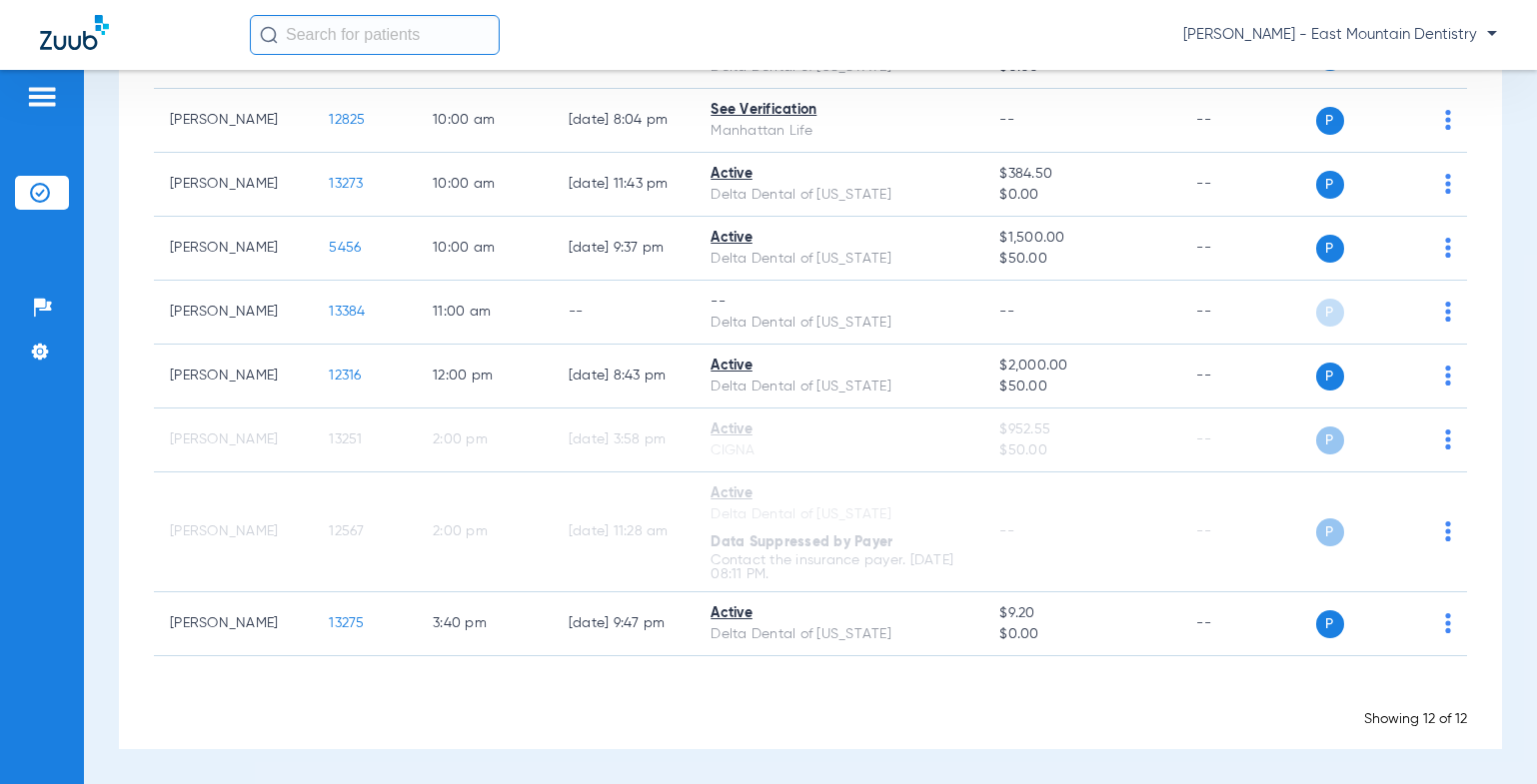 scroll, scrollTop: 0, scrollLeft: 0, axis: both 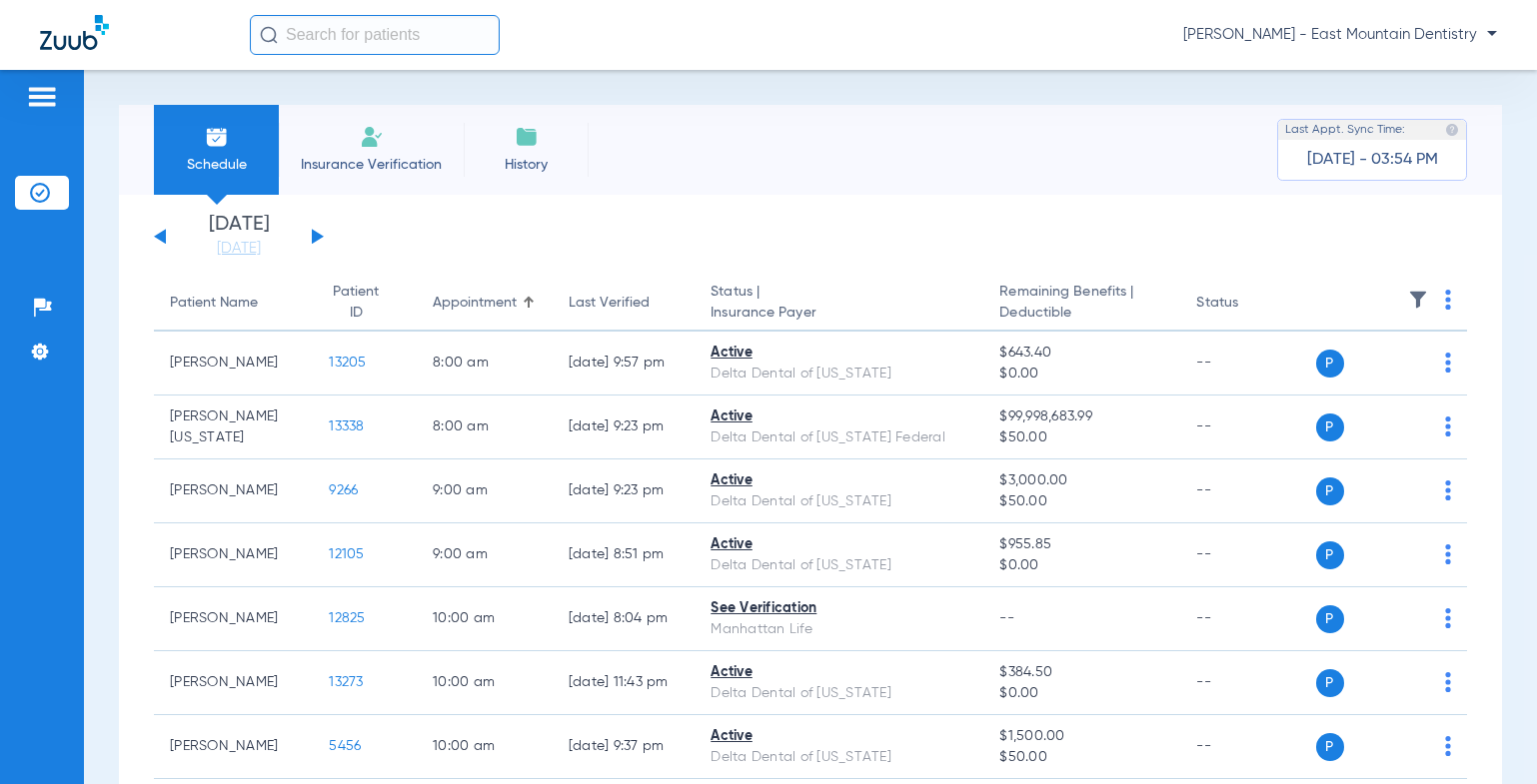 click 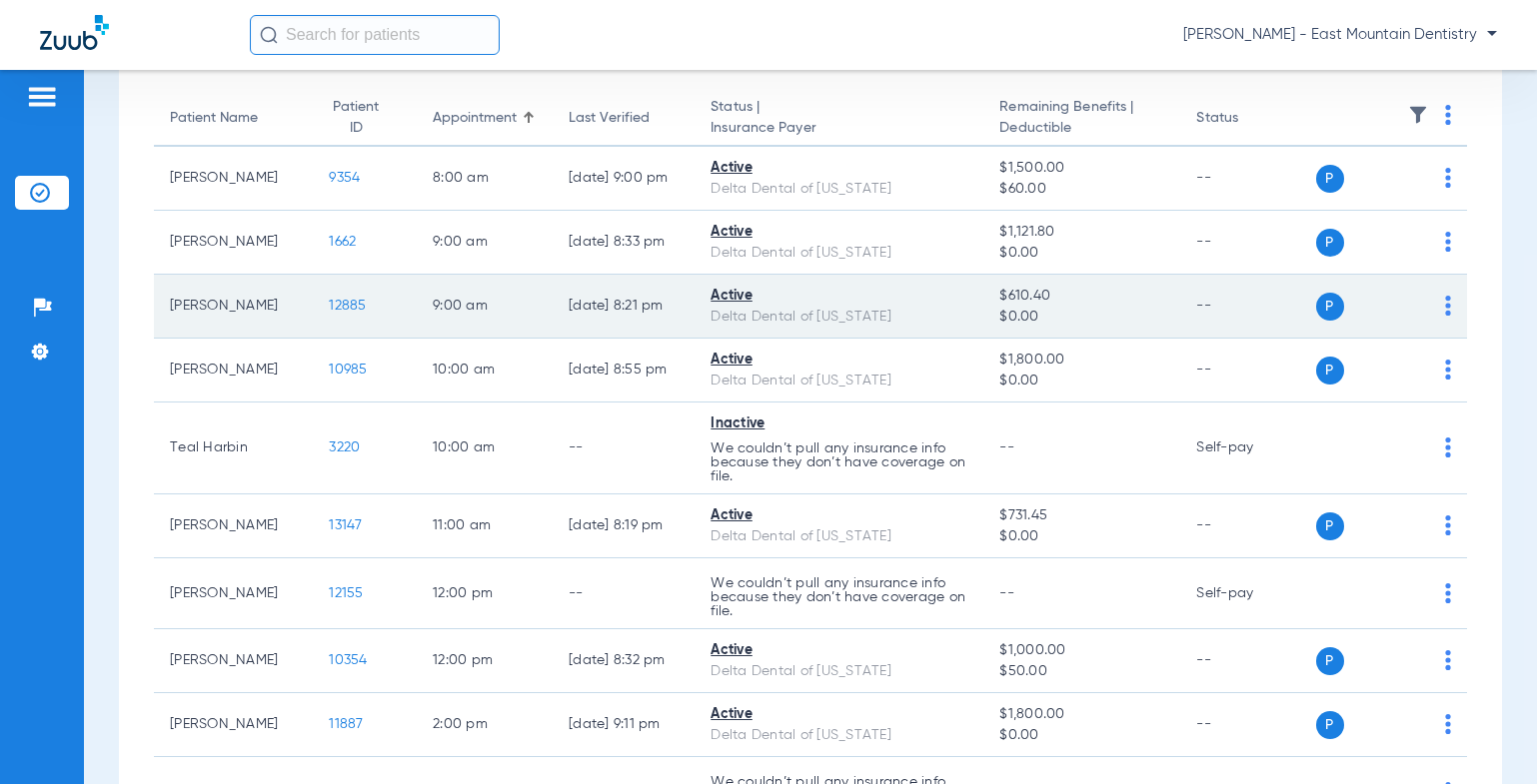 scroll, scrollTop: 85, scrollLeft: 0, axis: vertical 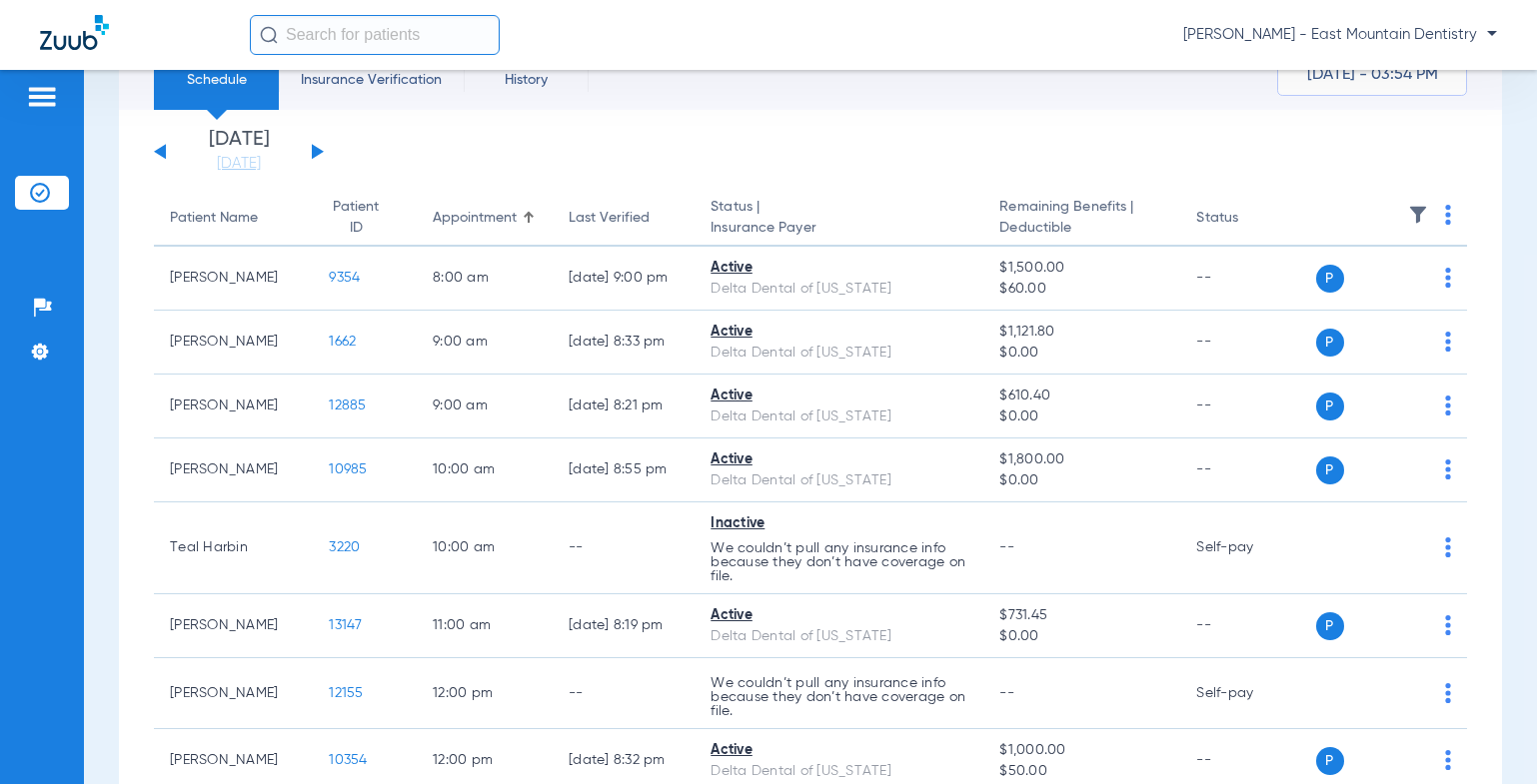 click 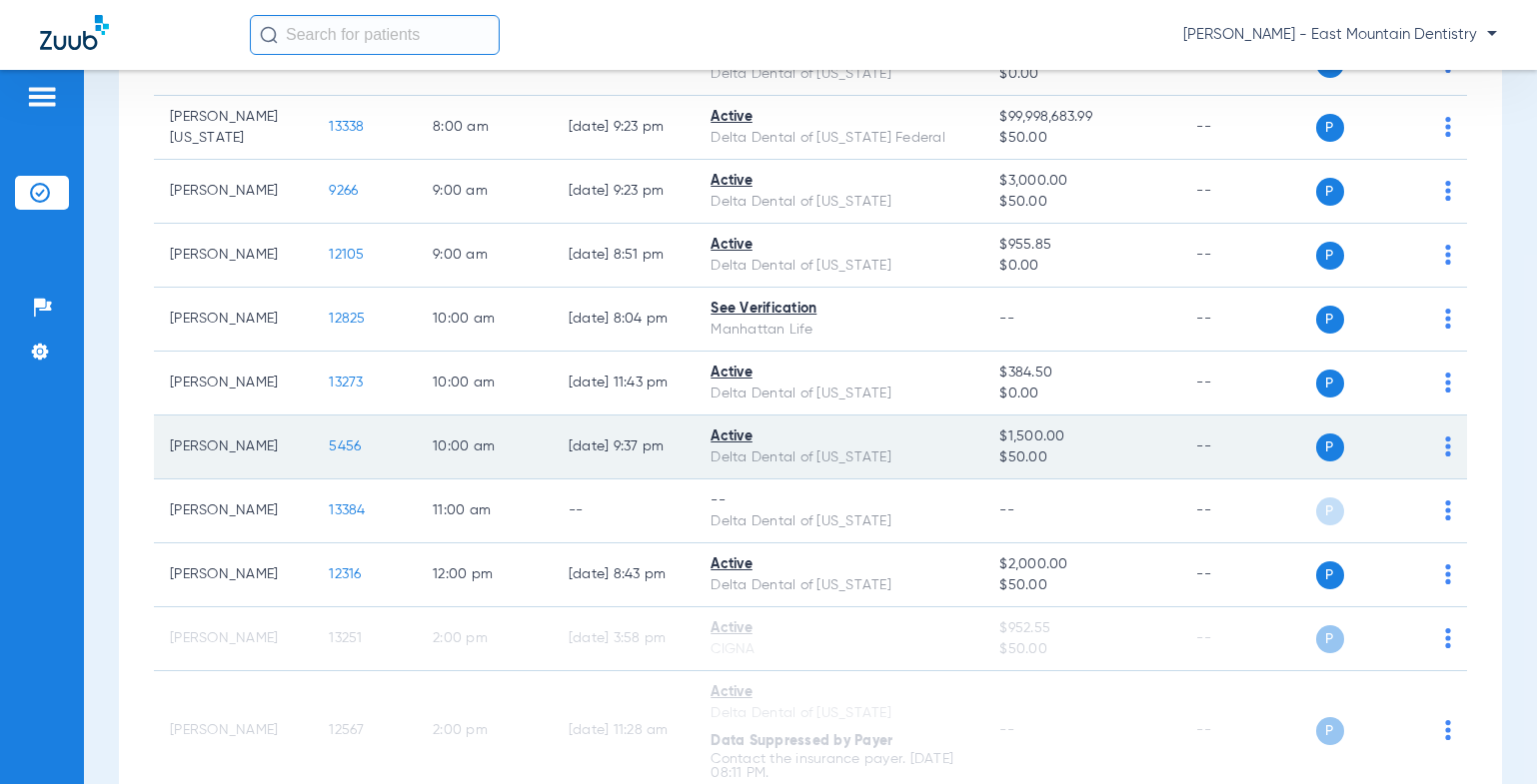 scroll, scrollTop: 498, scrollLeft: 0, axis: vertical 